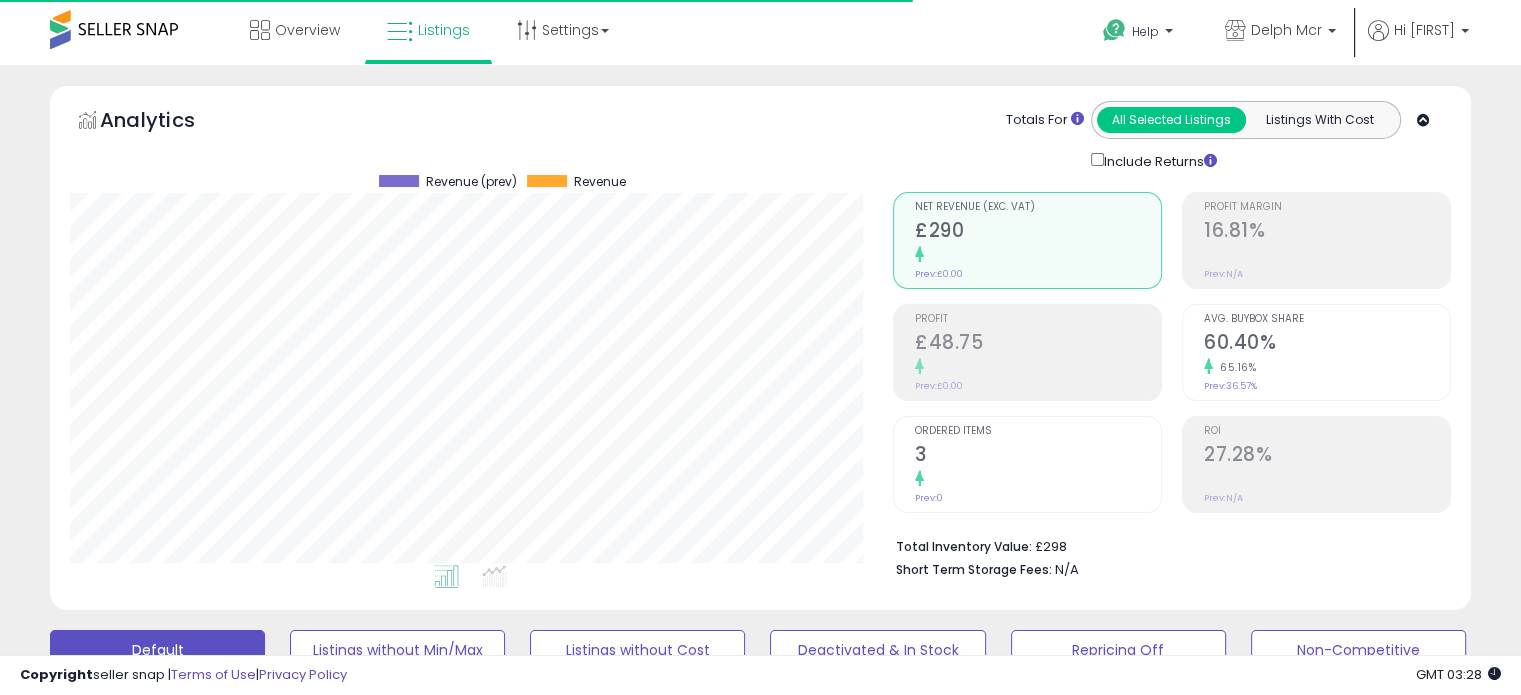 scroll, scrollTop: 544, scrollLeft: 0, axis: vertical 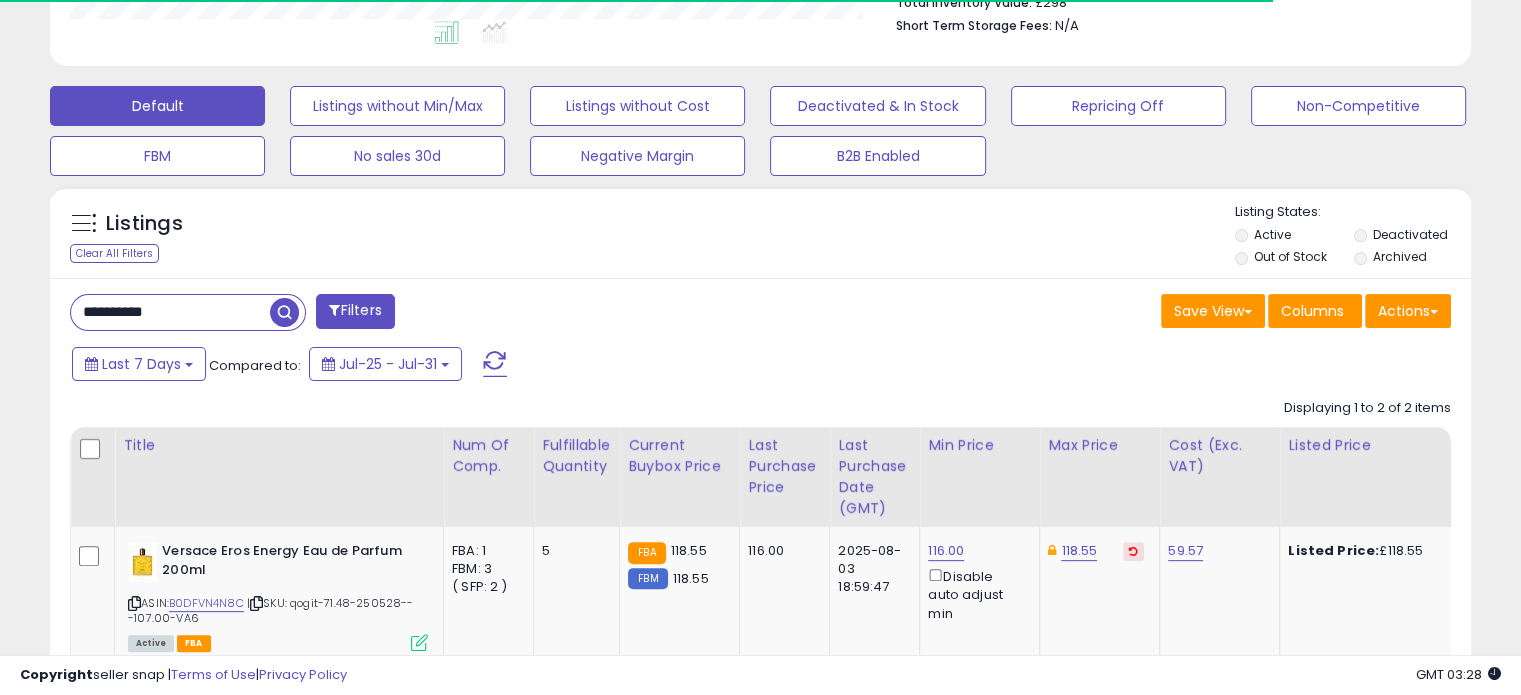 click on "**********" at bounding box center (170, 312) 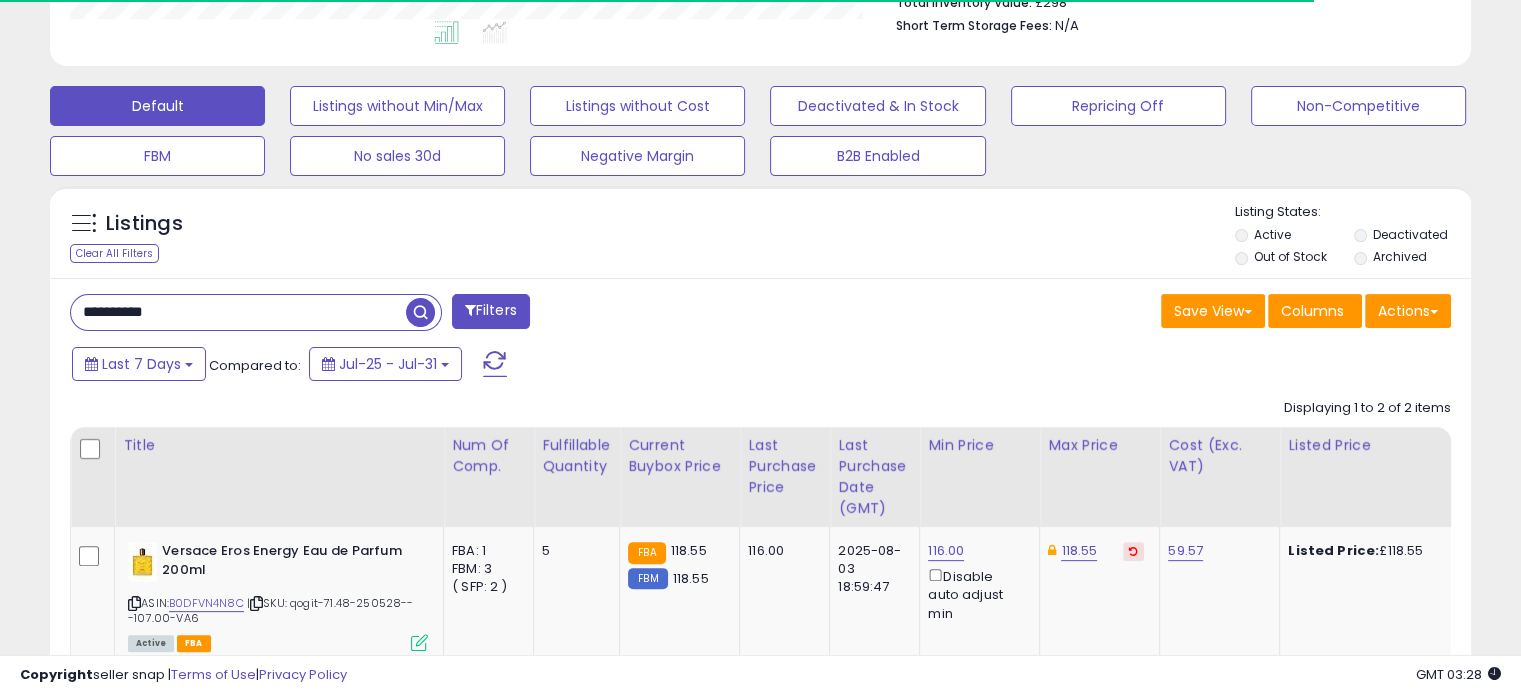 click on "**********" at bounding box center [238, 312] 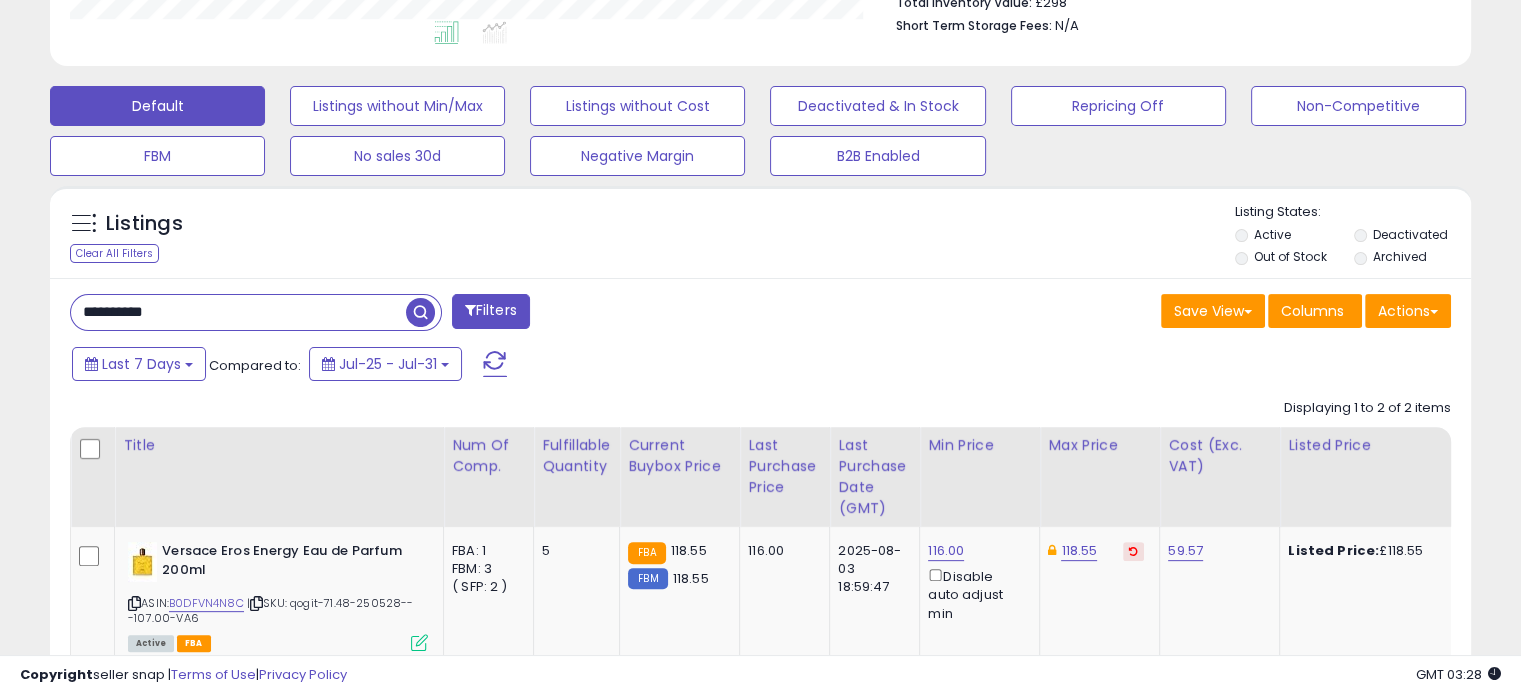 paste 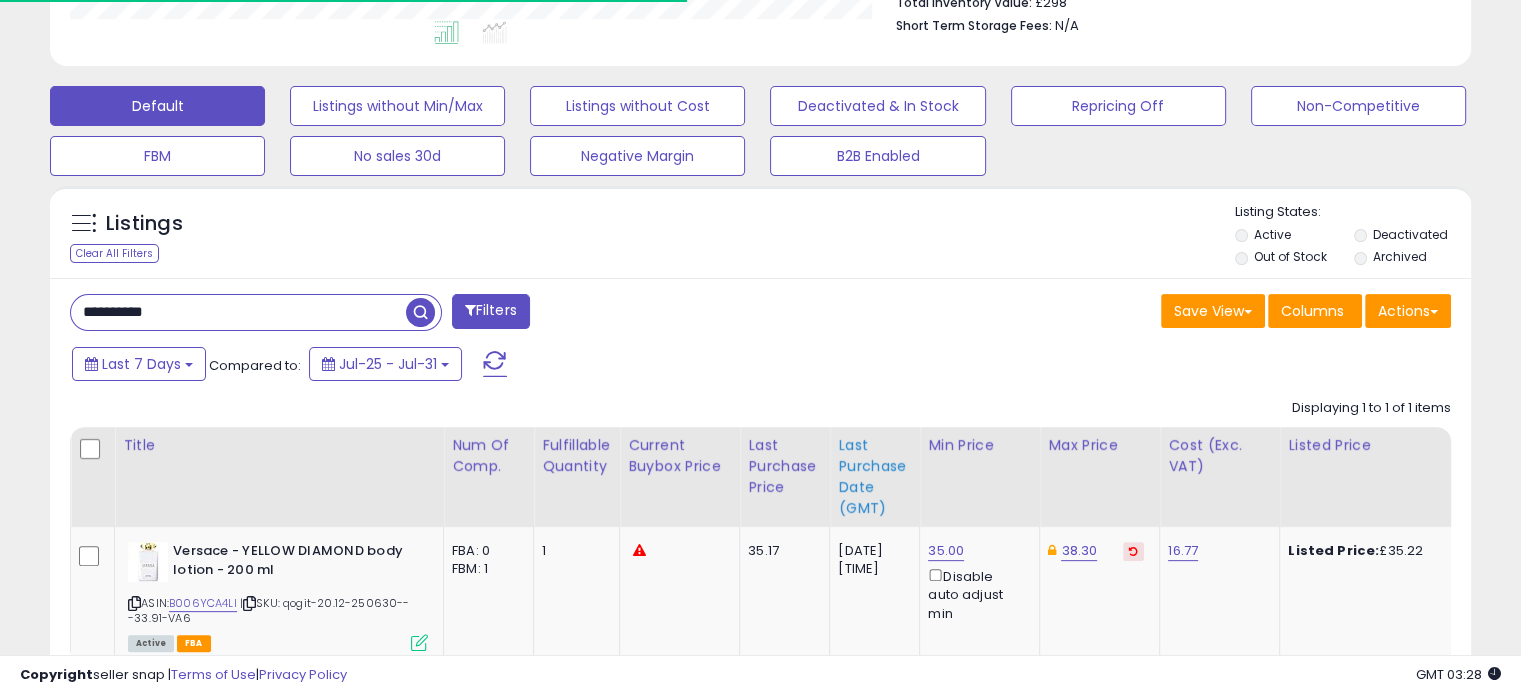scroll, scrollTop: 409, scrollLeft: 822, axis: both 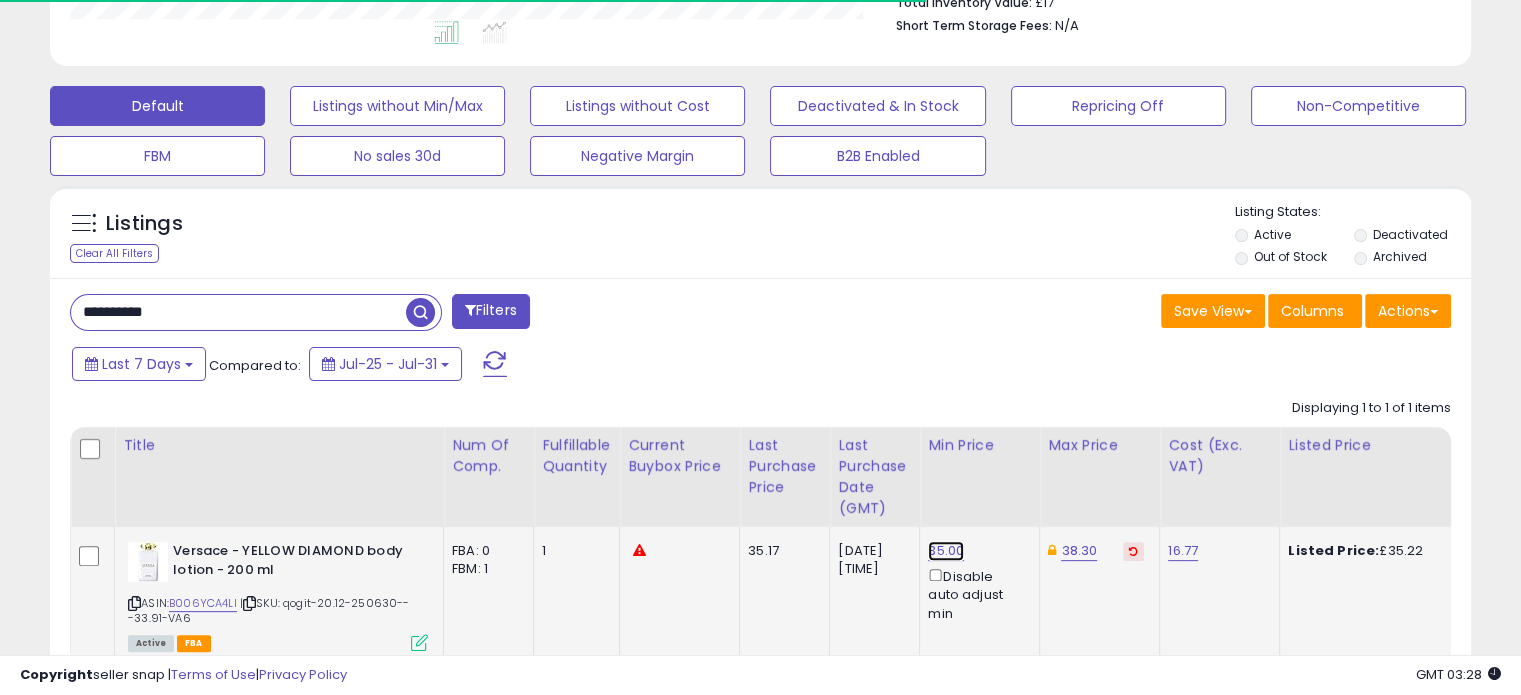 click on "35.00" at bounding box center [946, 551] 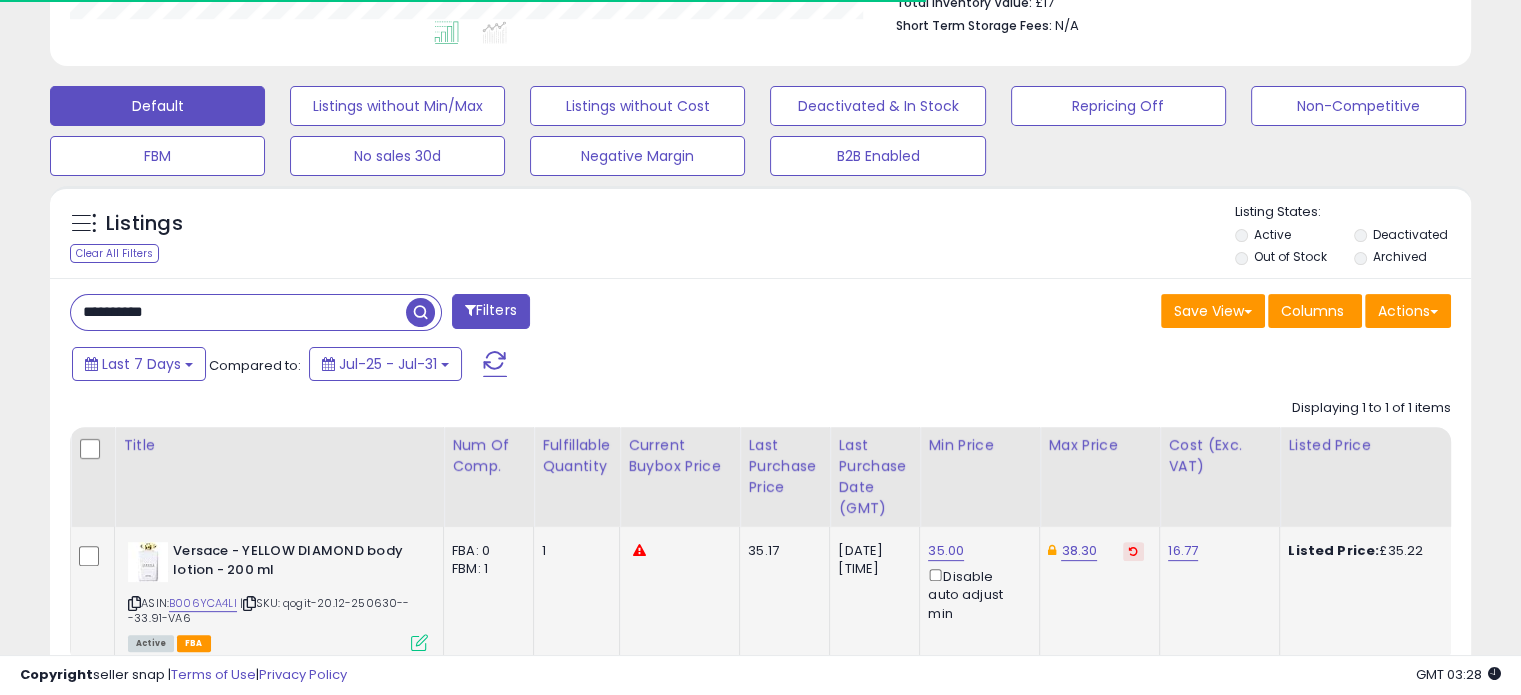 scroll, scrollTop: 999589, scrollLeft: 999176, axis: both 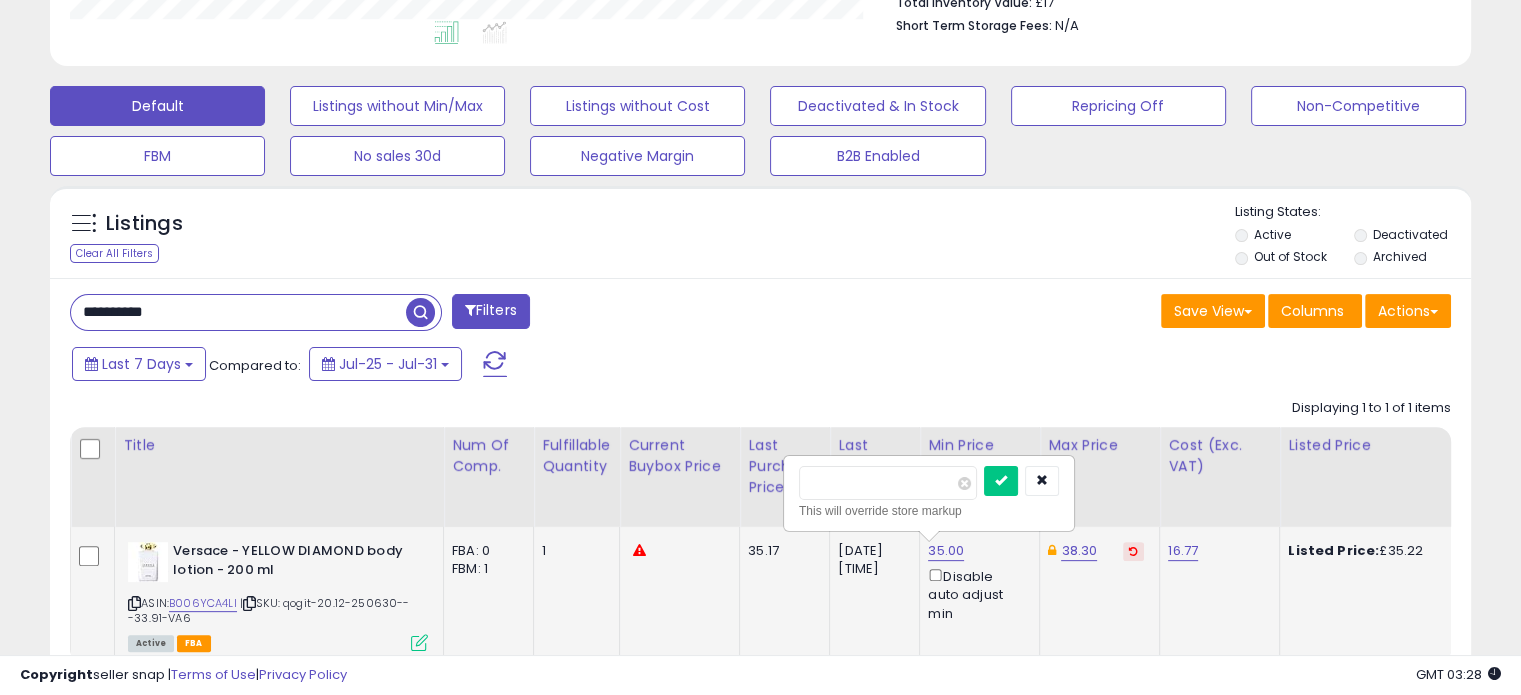 drag, startPoint x: 844, startPoint y: 485, endPoint x: 834, endPoint y: 484, distance: 10.049875 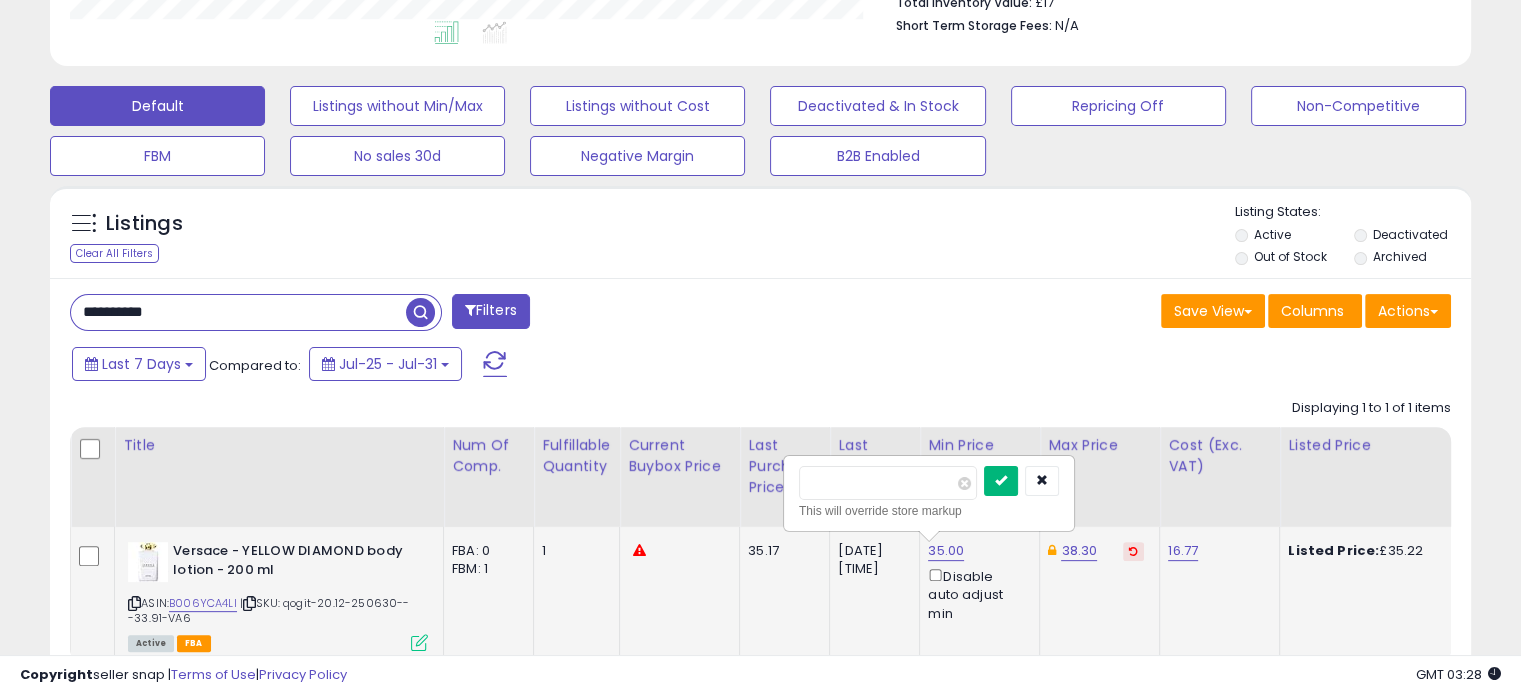 type on "*****" 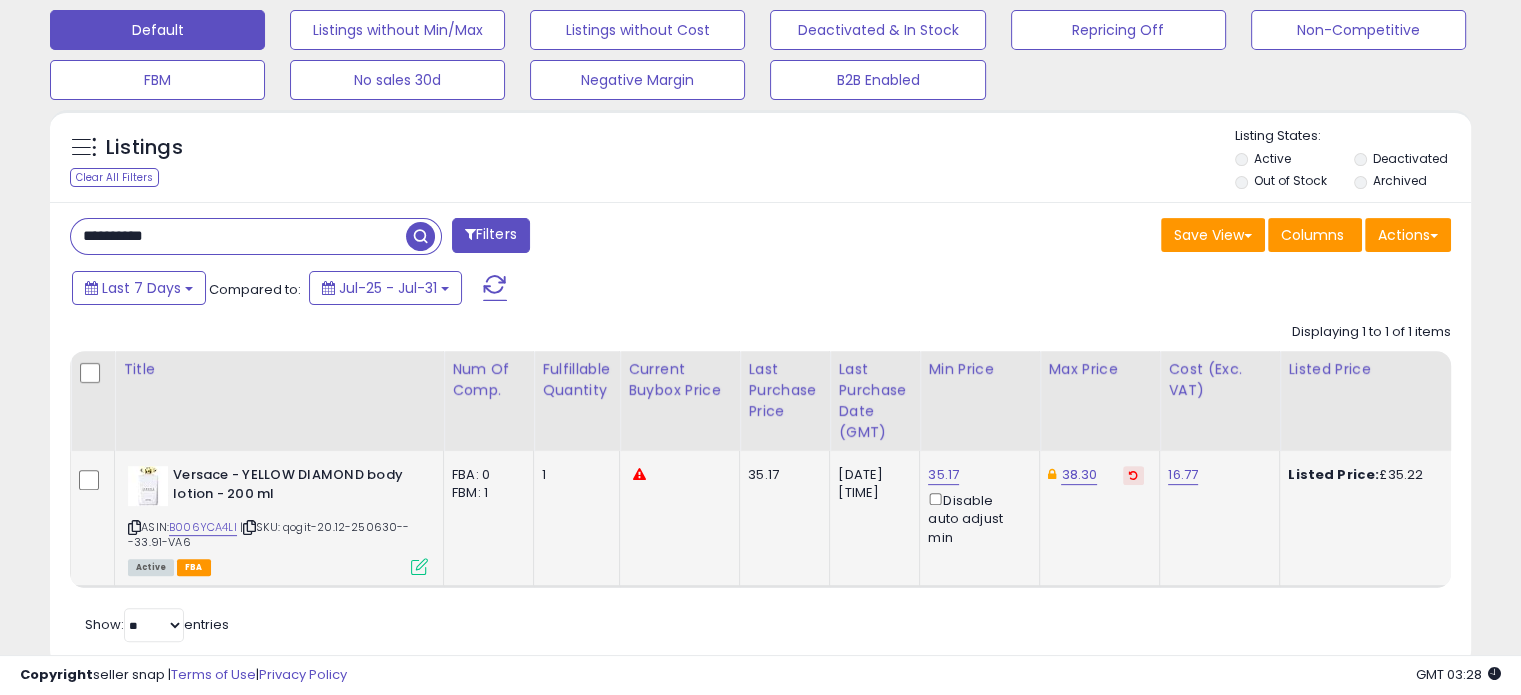 scroll, scrollTop: 680, scrollLeft: 0, axis: vertical 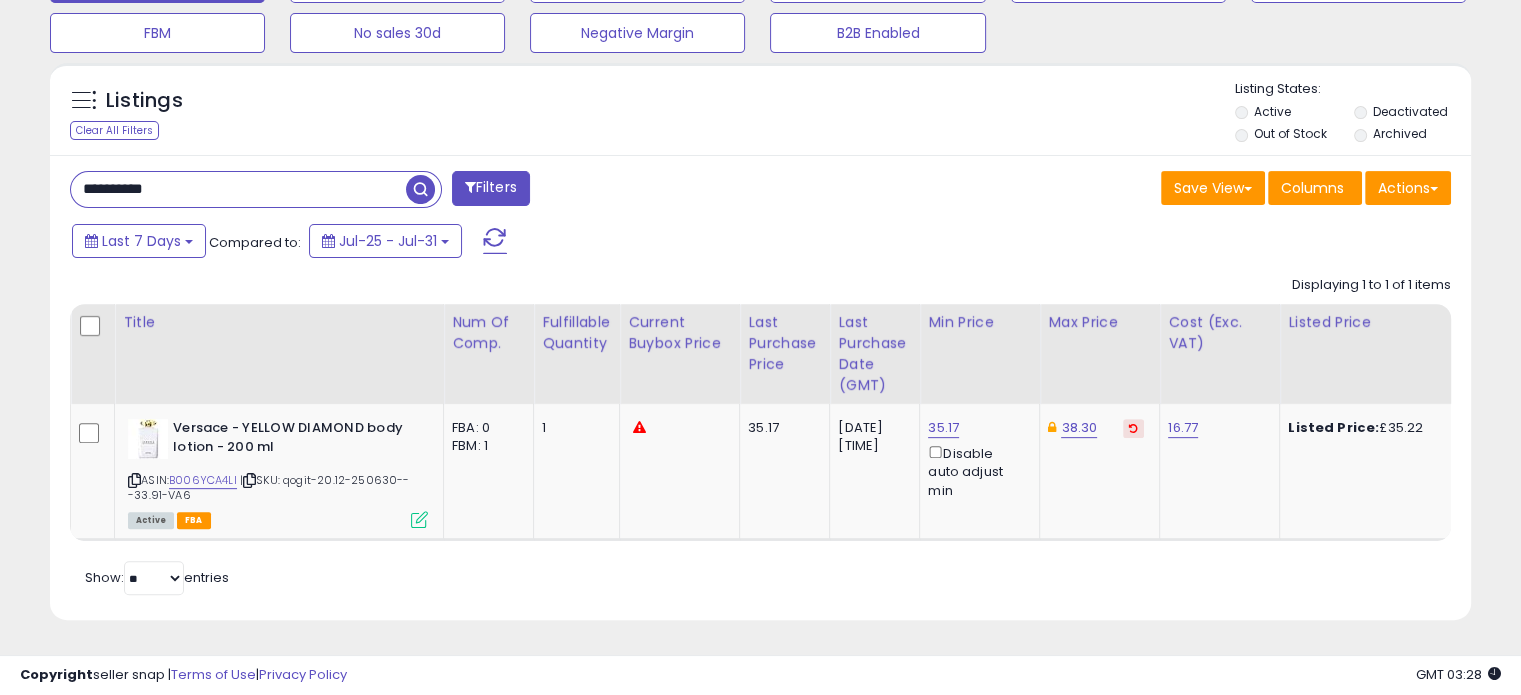 click on "**********" at bounding box center [238, 189] 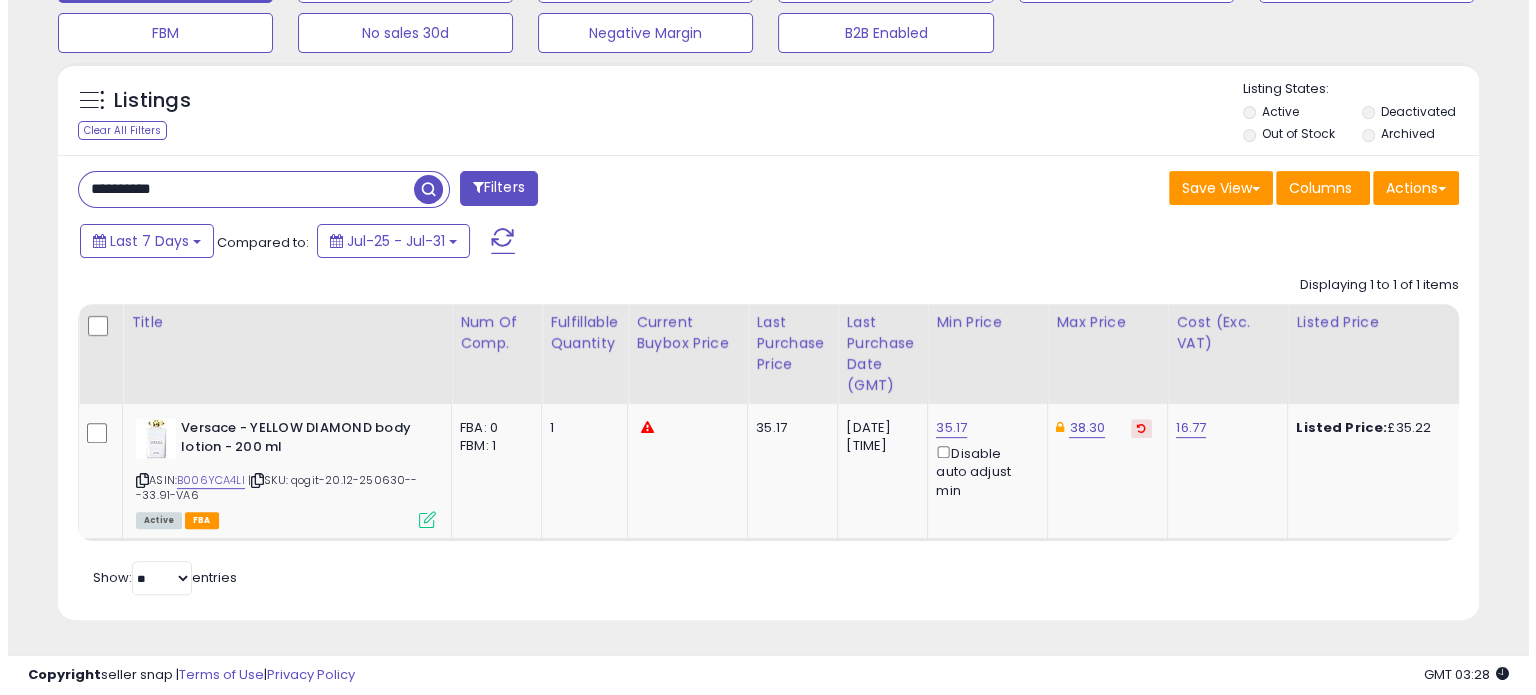 scroll, scrollTop: 544, scrollLeft: 0, axis: vertical 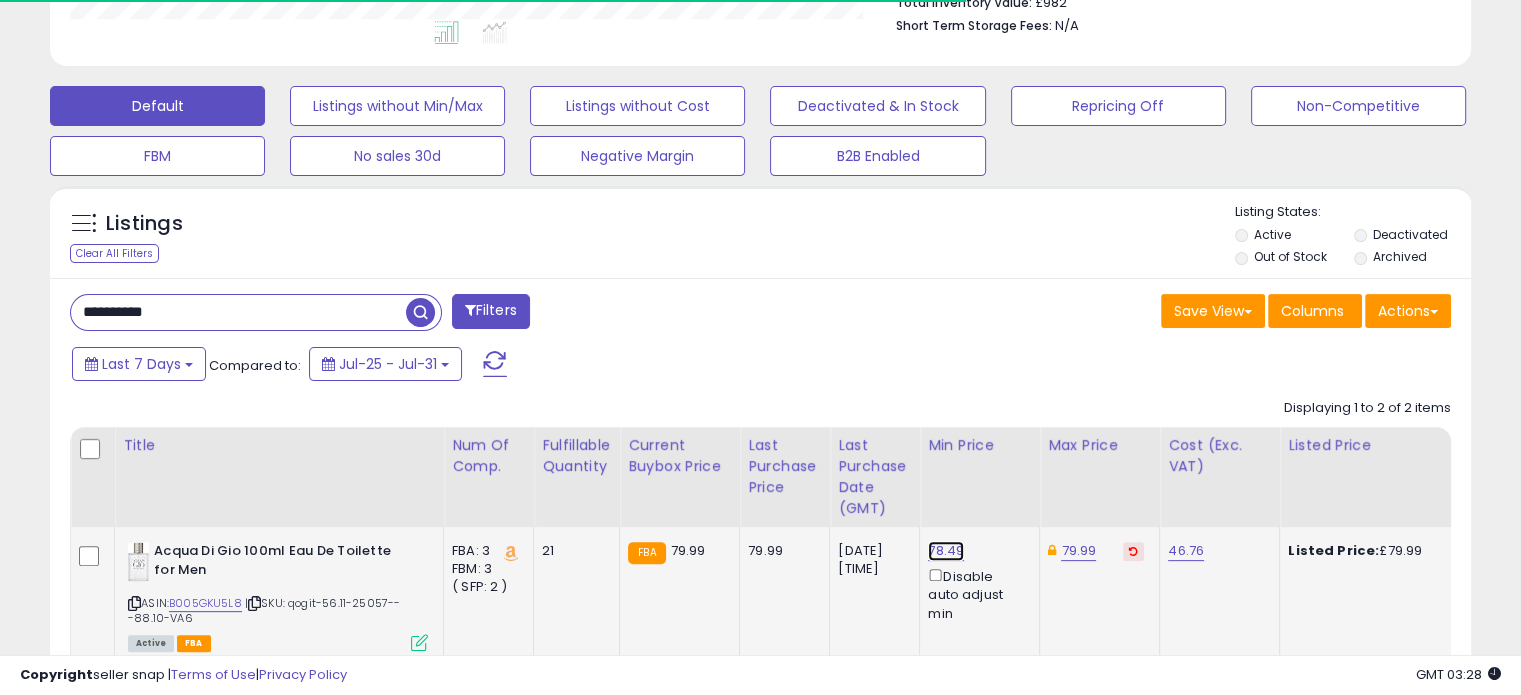 click on "78.49" at bounding box center [946, 551] 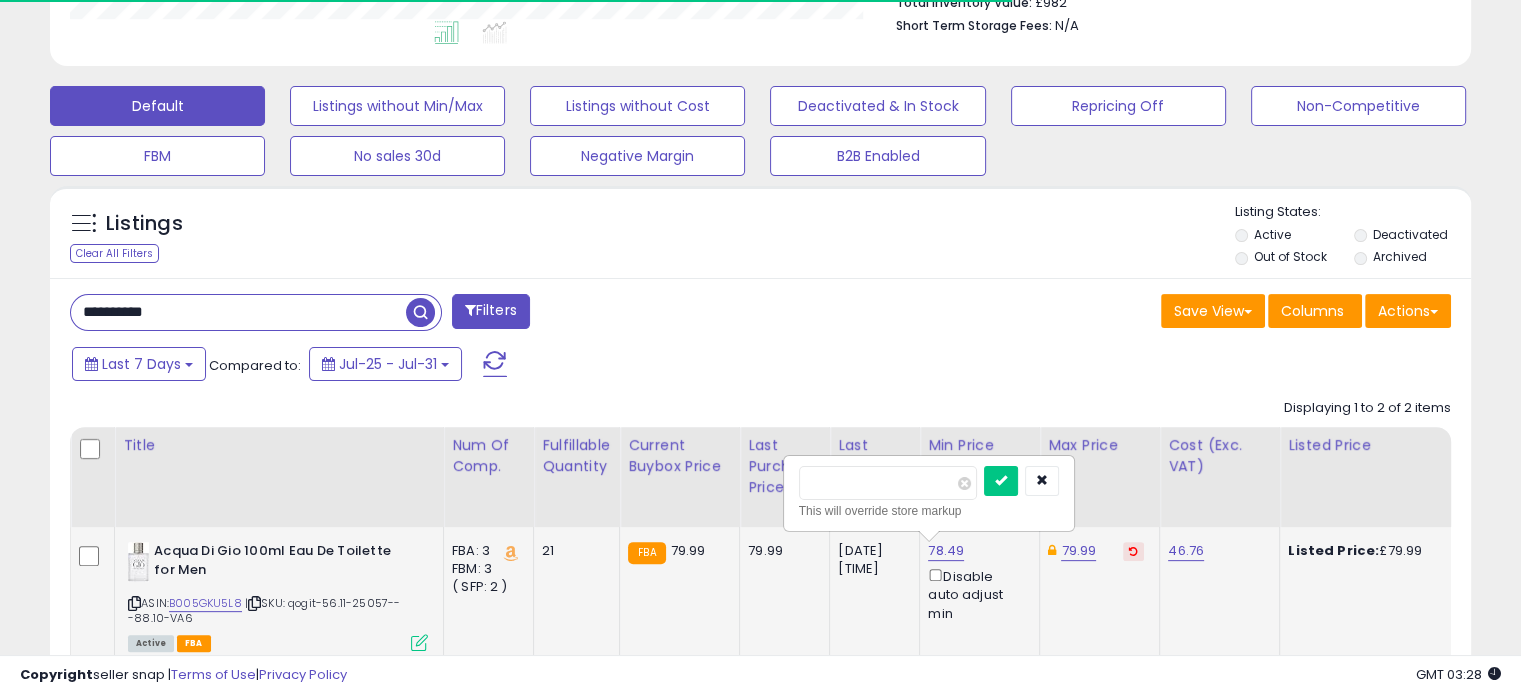 scroll, scrollTop: 999589, scrollLeft: 999176, axis: both 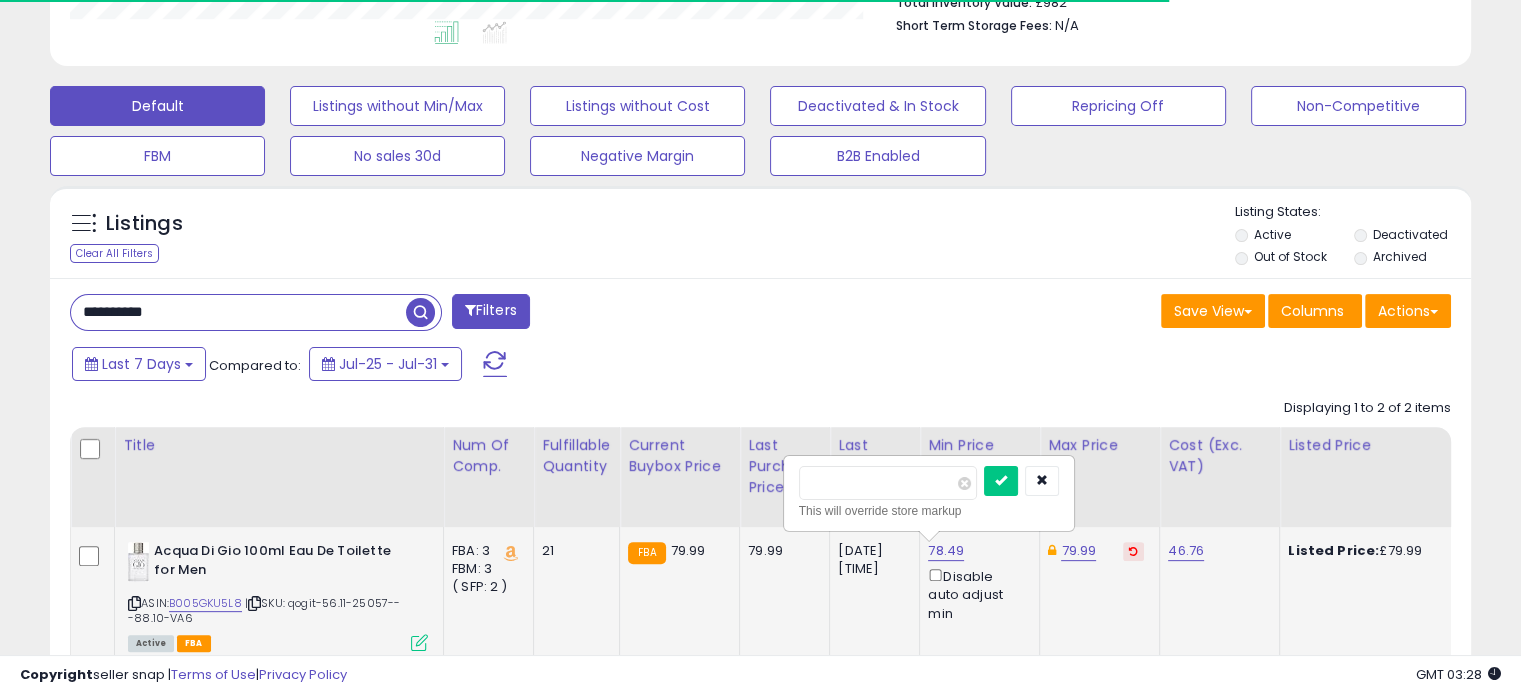 drag, startPoint x: 850, startPoint y: 476, endPoint x: 829, endPoint y: 479, distance: 21.213203 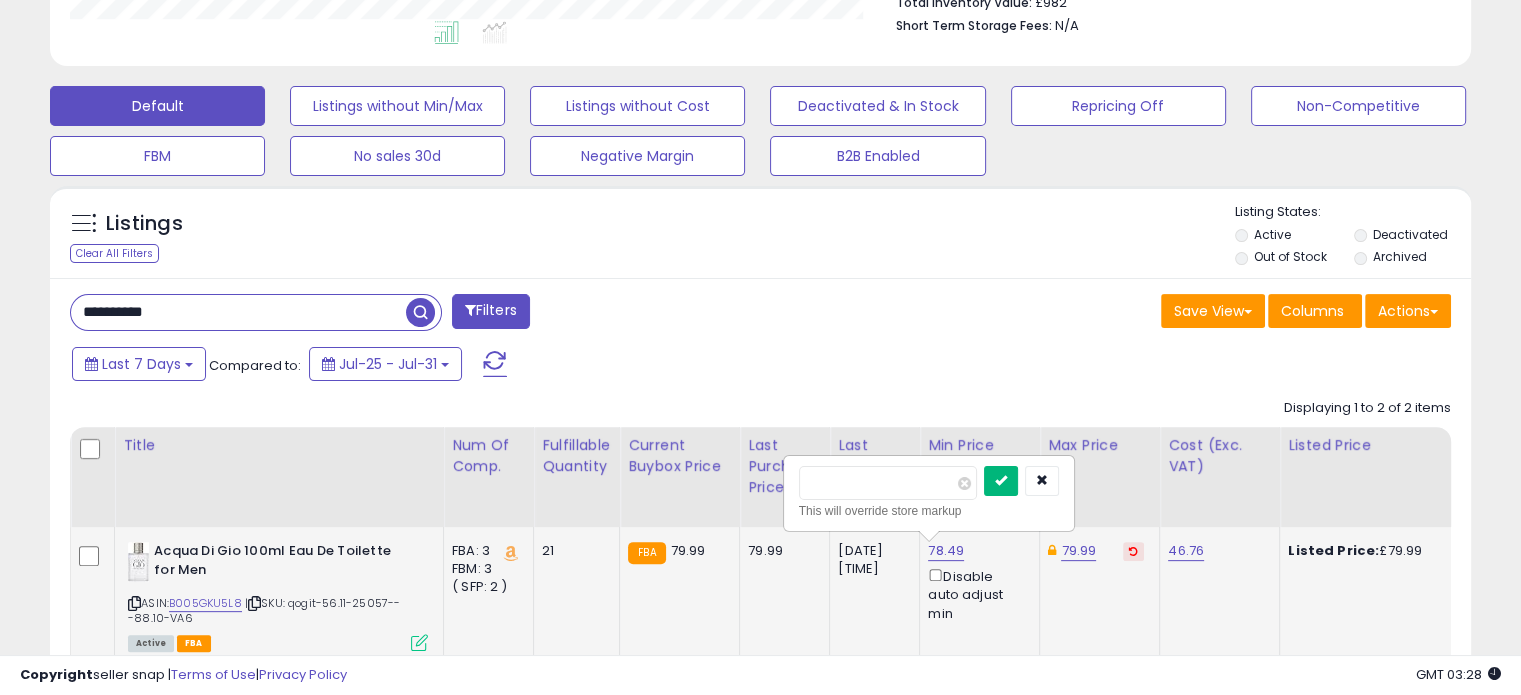 type on "*****" 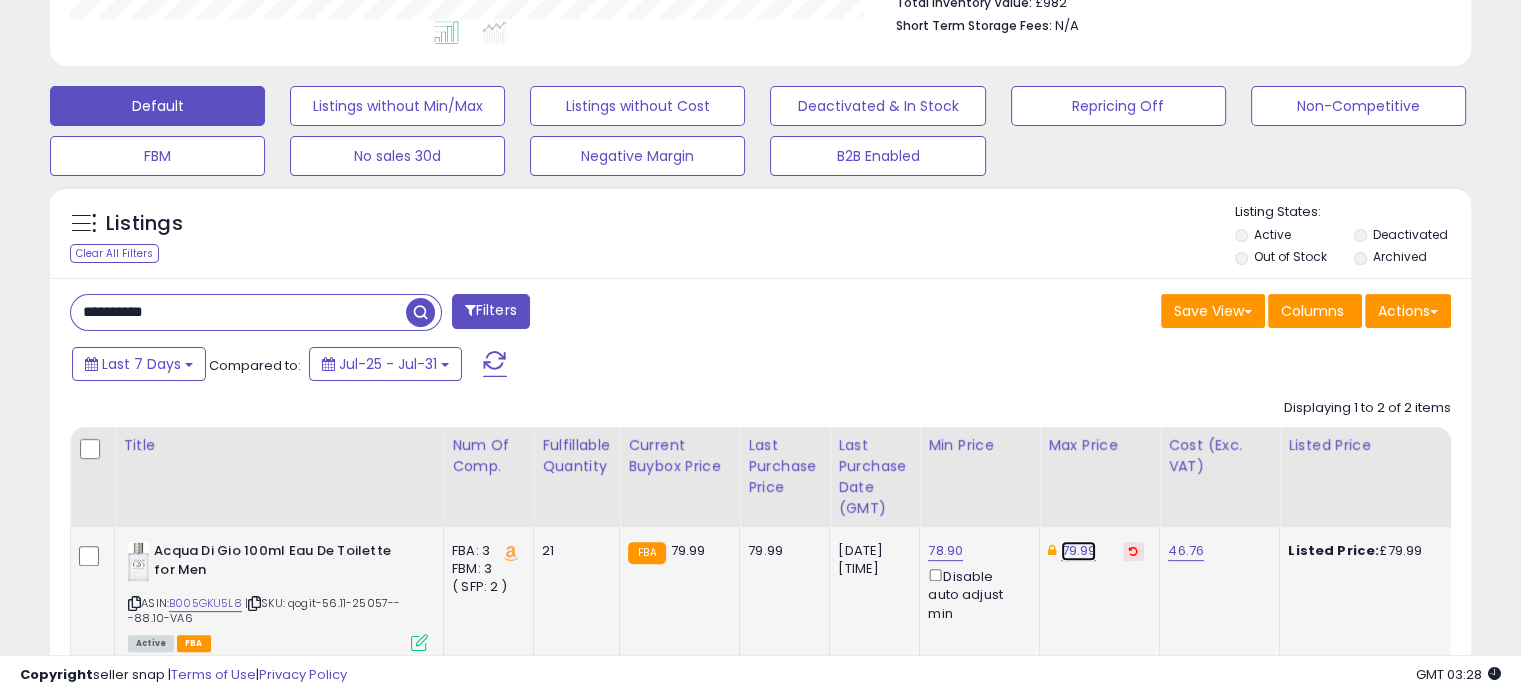 click on "79.99" at bounding box center [1078, 551] 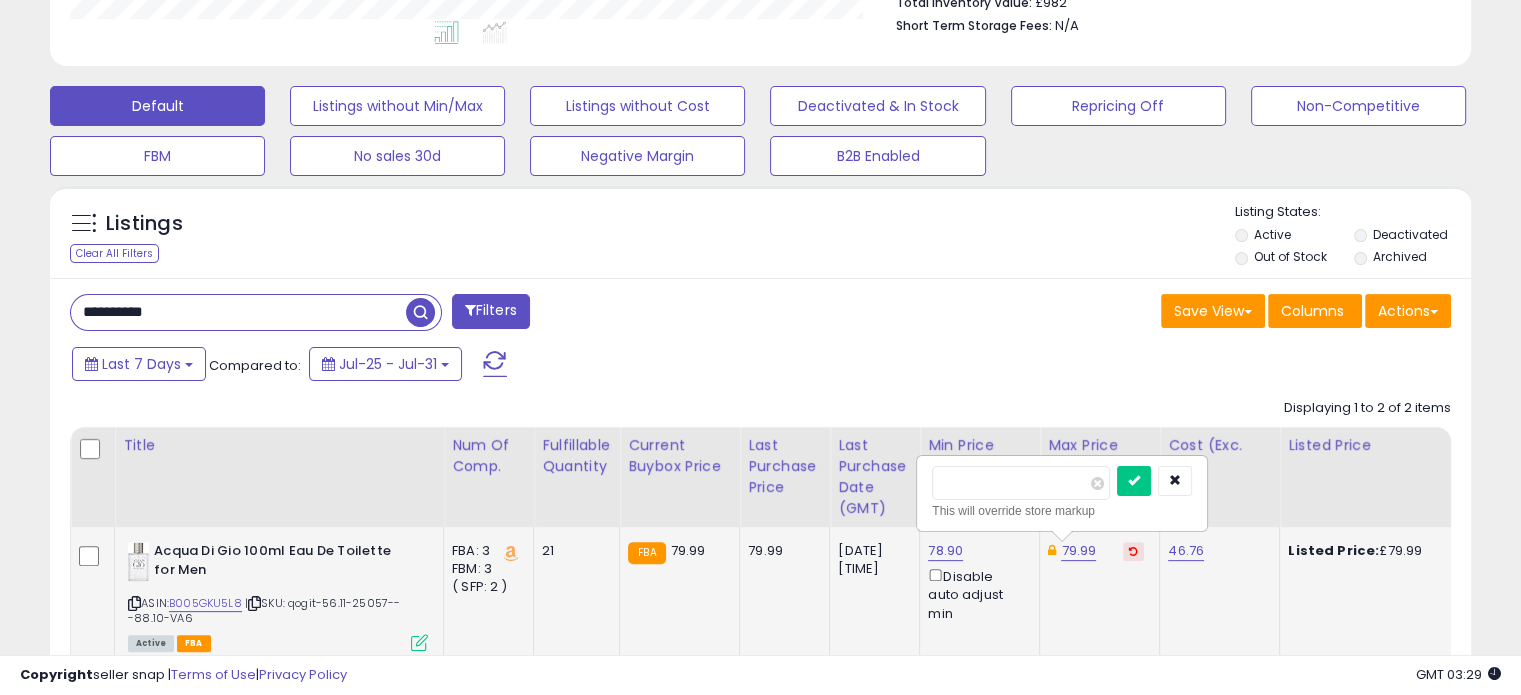 drag, startPoint x: 982, startPoint y: 487, endPoint x: 966, endPoint y: 487, distance: 16 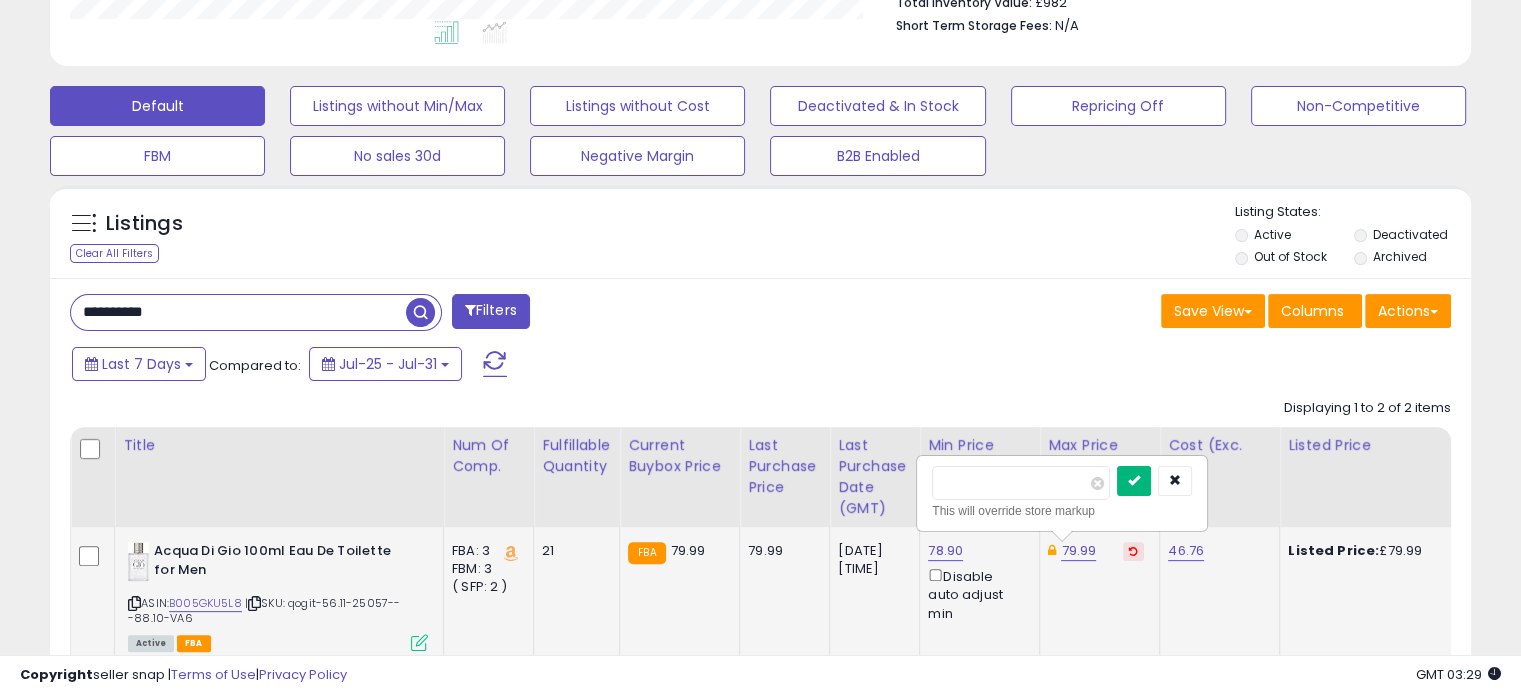 type on "*****" 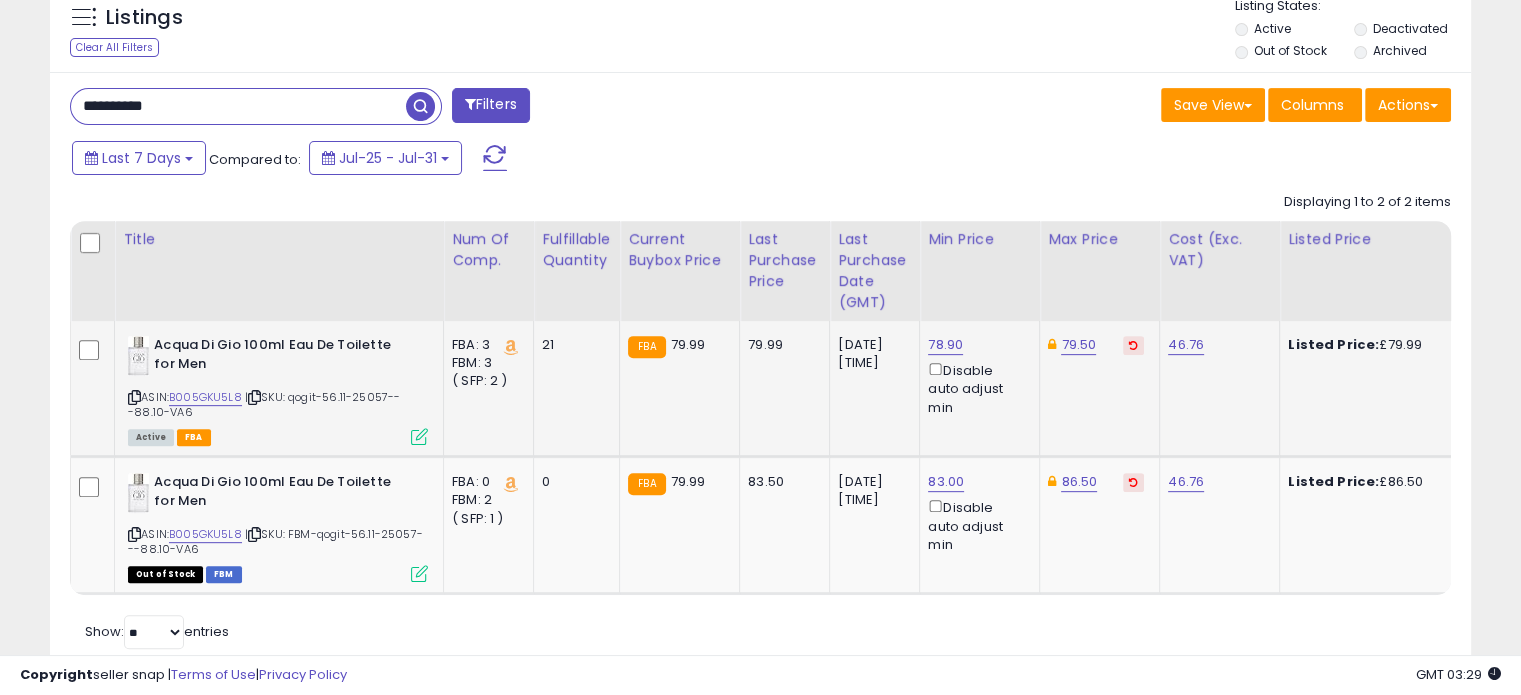 scroll, scrollTop: 817, scrollLeft: 0, axis: vertical 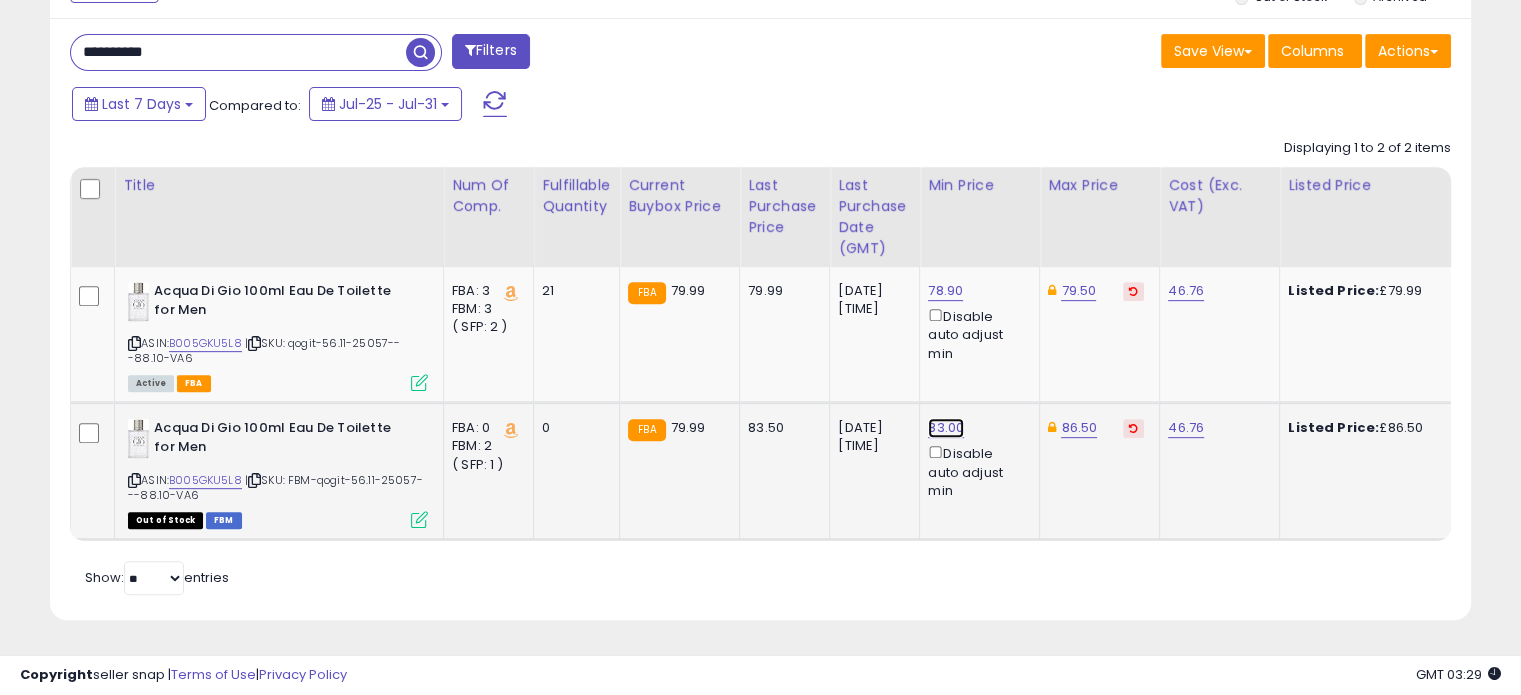 click on "83.00" at bounding box center (945, 291) 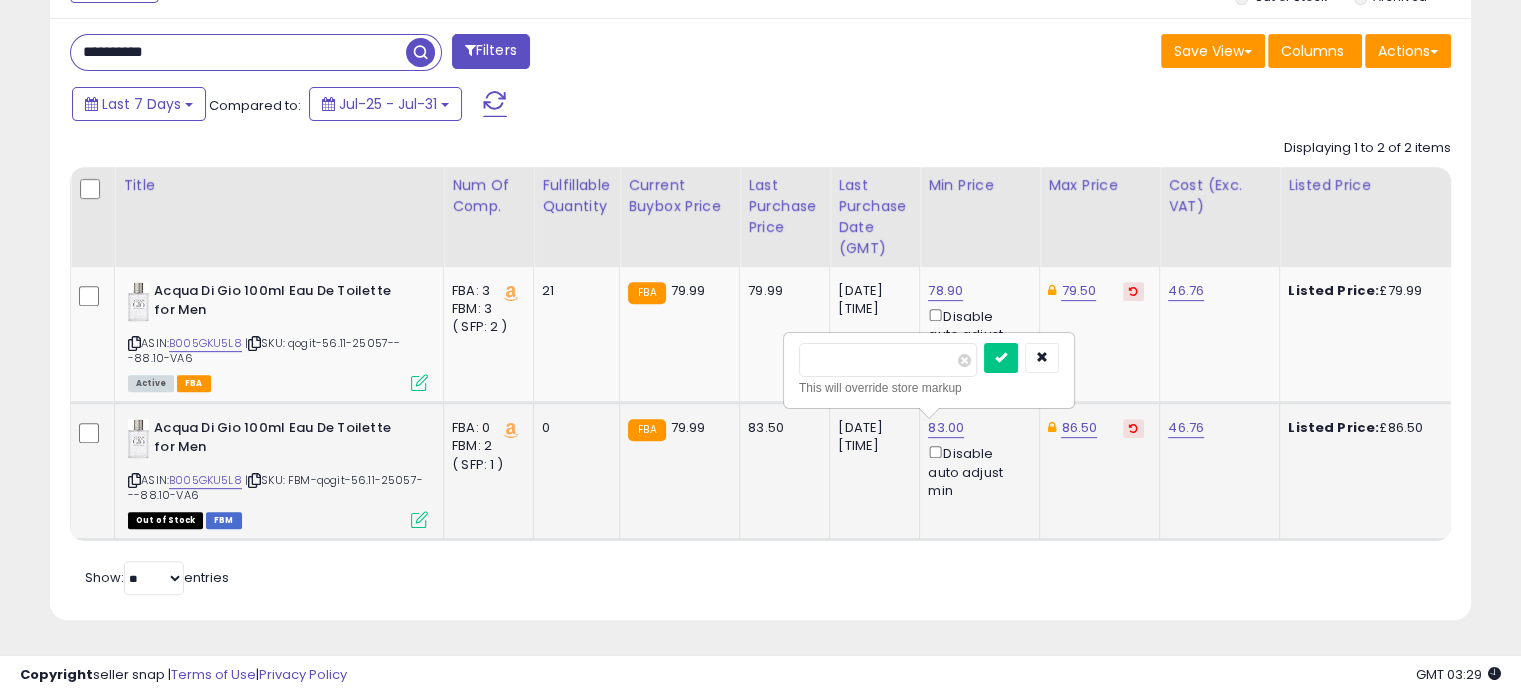 drag, startPoint x: 869, startPoint y: 354, endPoint x: 788, endPoint y: 363, distance: 81.49847 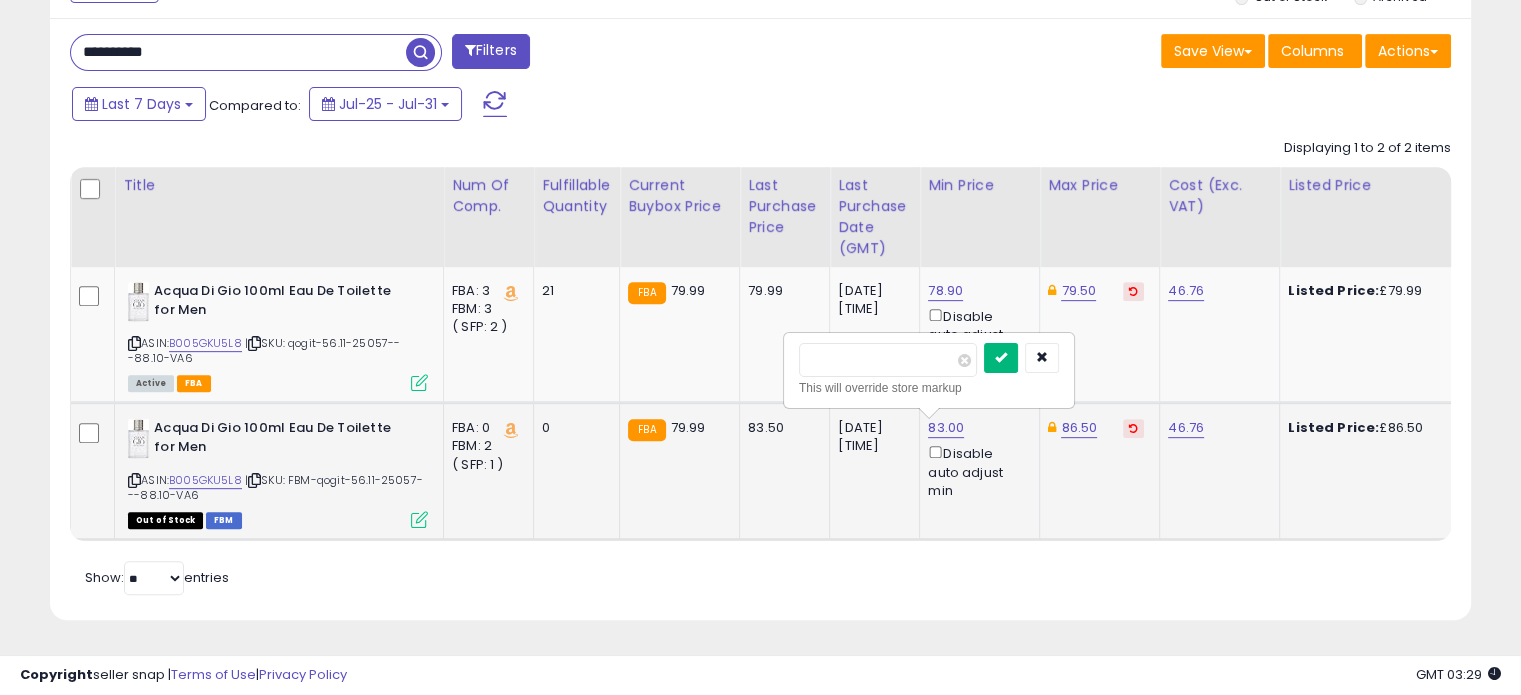 type on "*****" 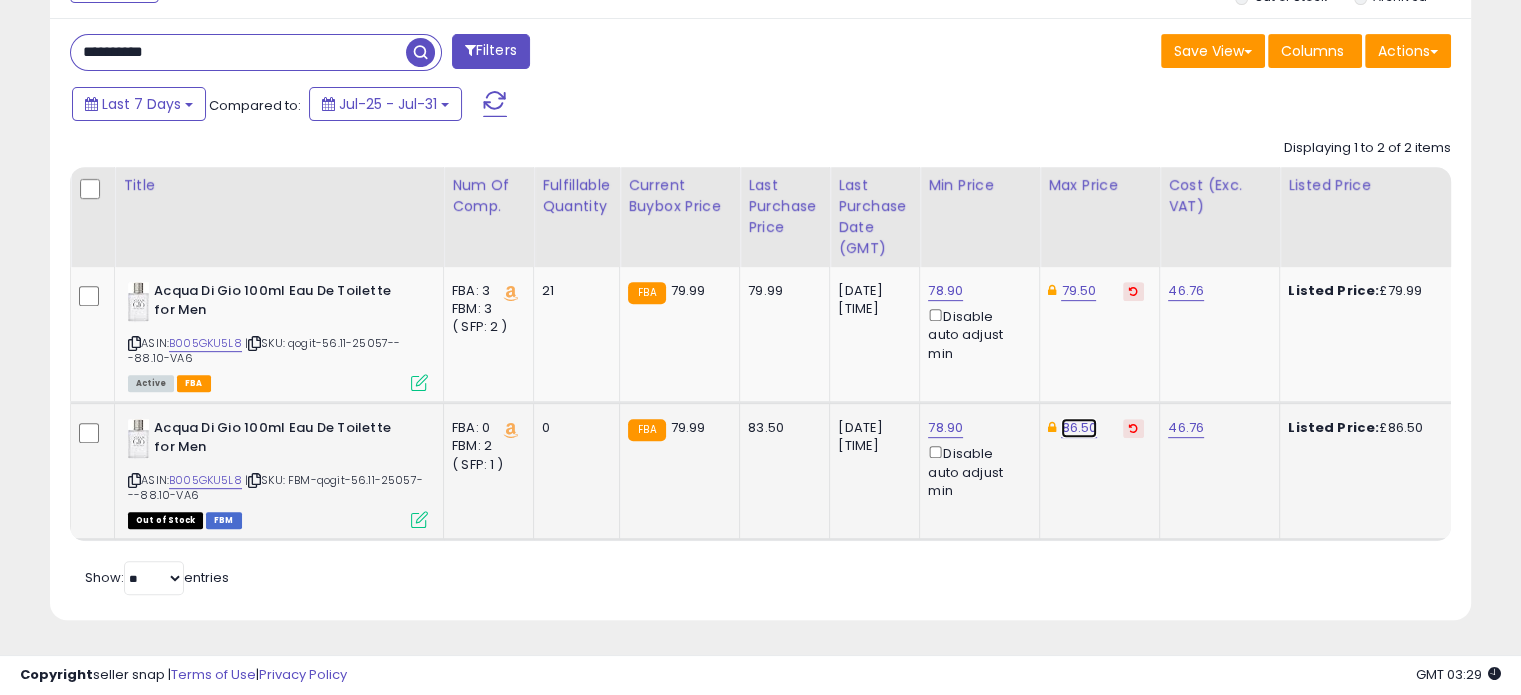 click on "86.50" at bounding box center (1078, 291) 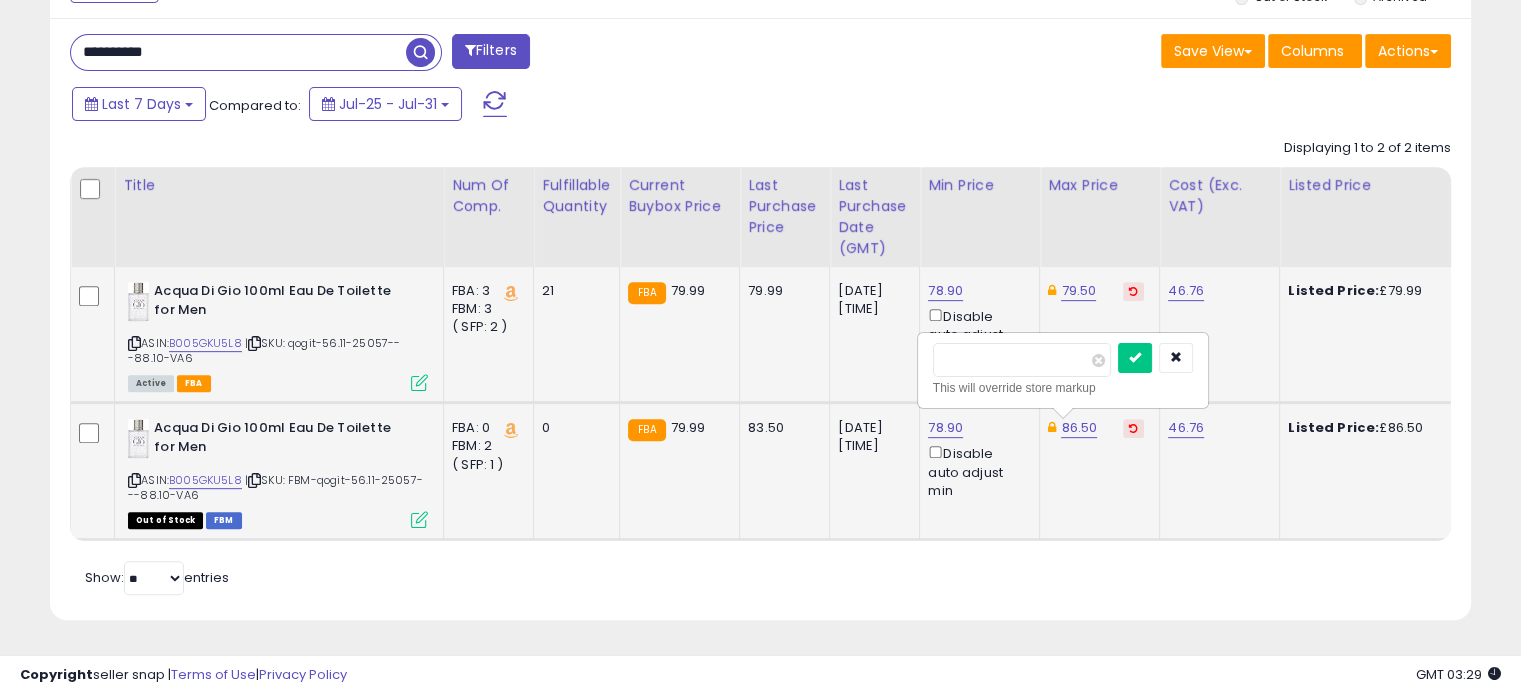 drag, startPoint x: 982, startPoint y: 350, endPoint x: 894, endPoint y: 348, distance: 88.02273 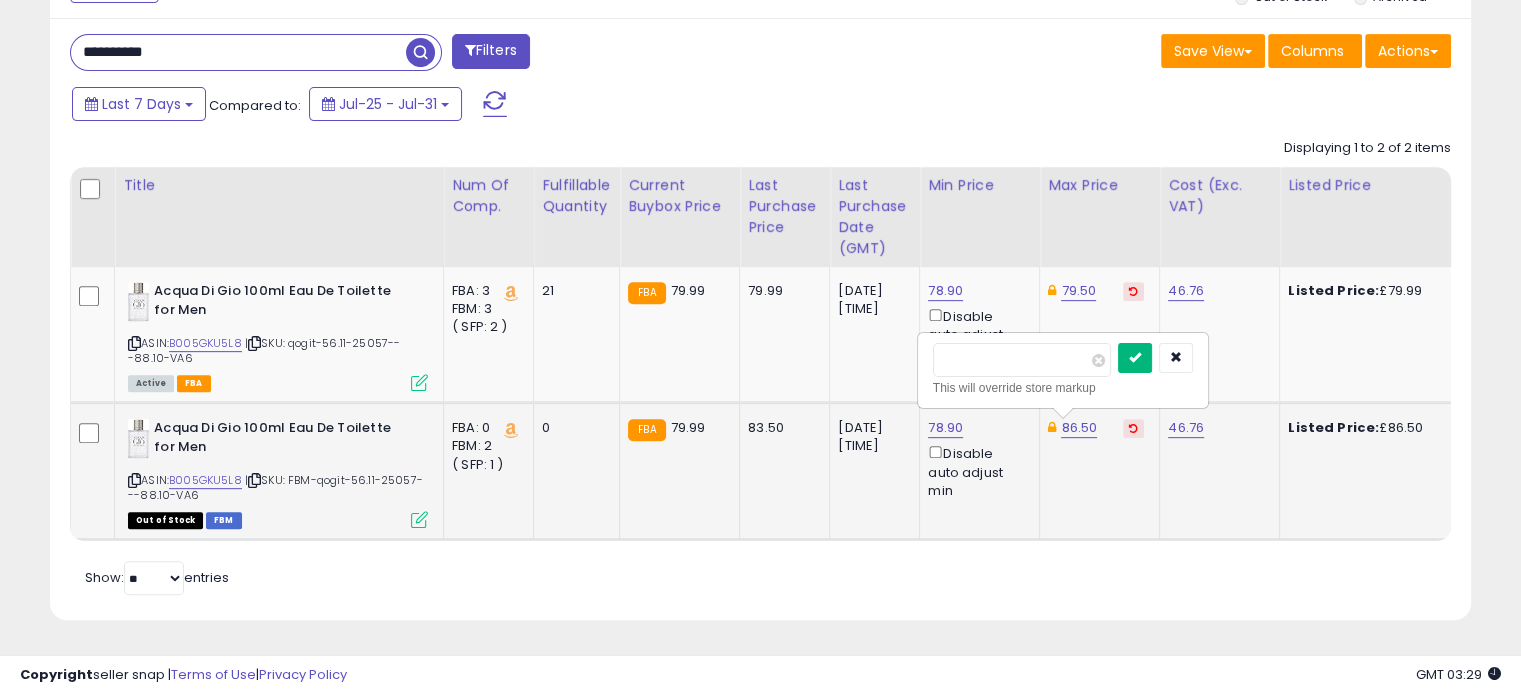 type on "*****" 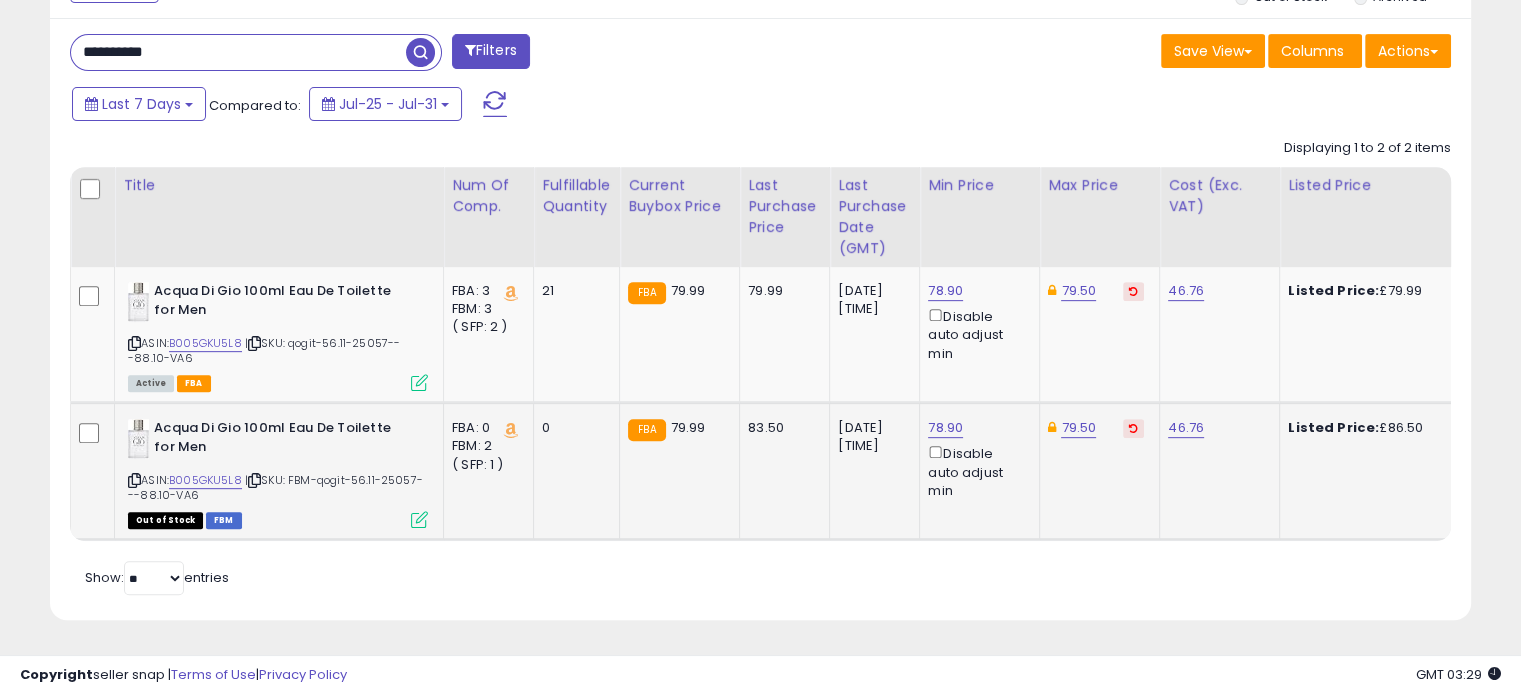 click on "79.50" 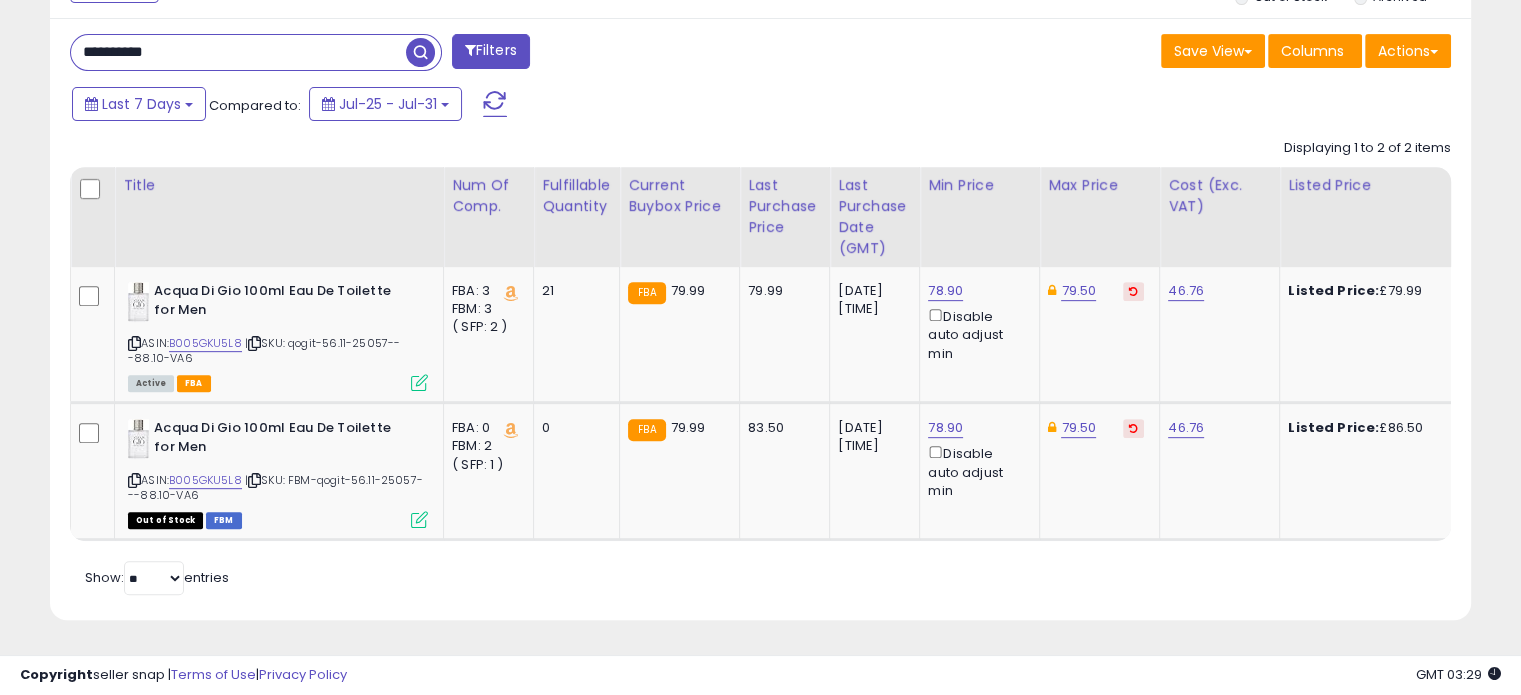click on "**********" at bounding box center [238, 52] 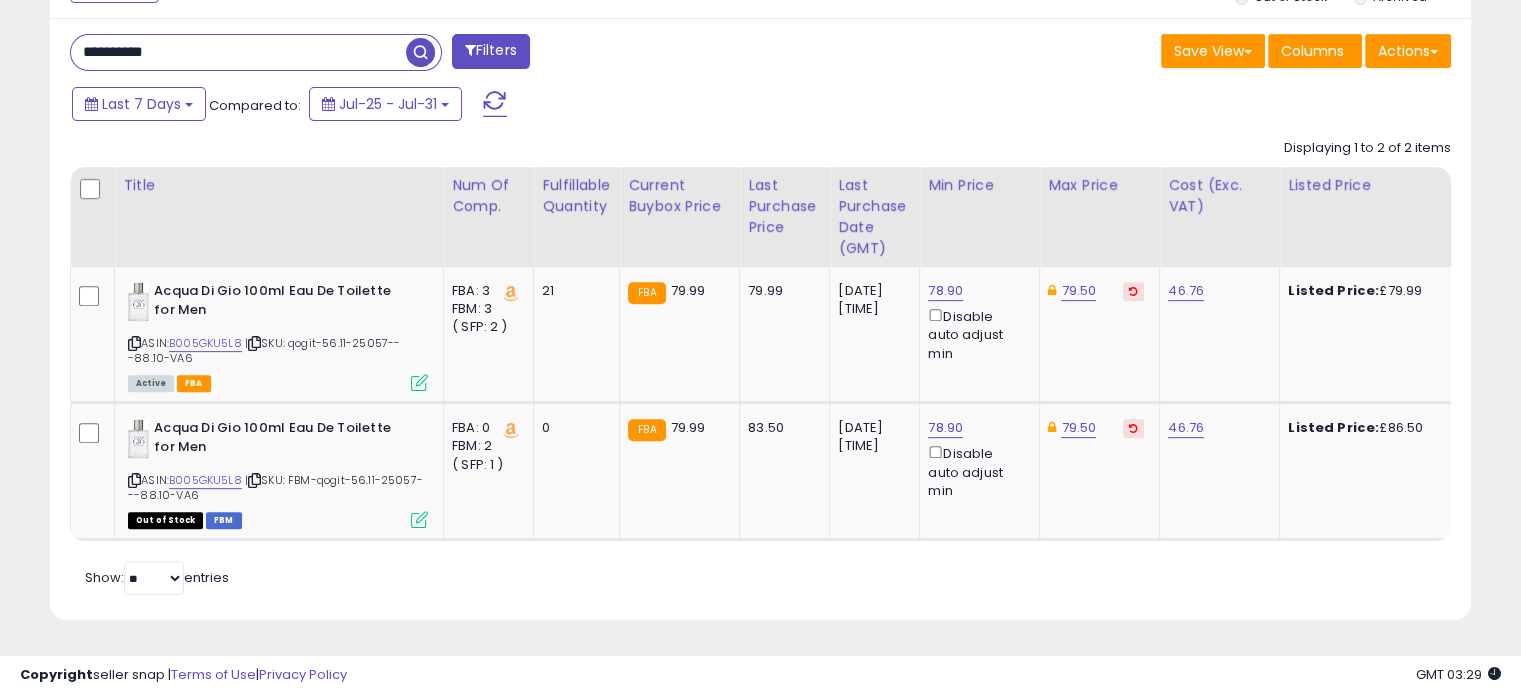 click on "**********" at bounding box center (238, 52) 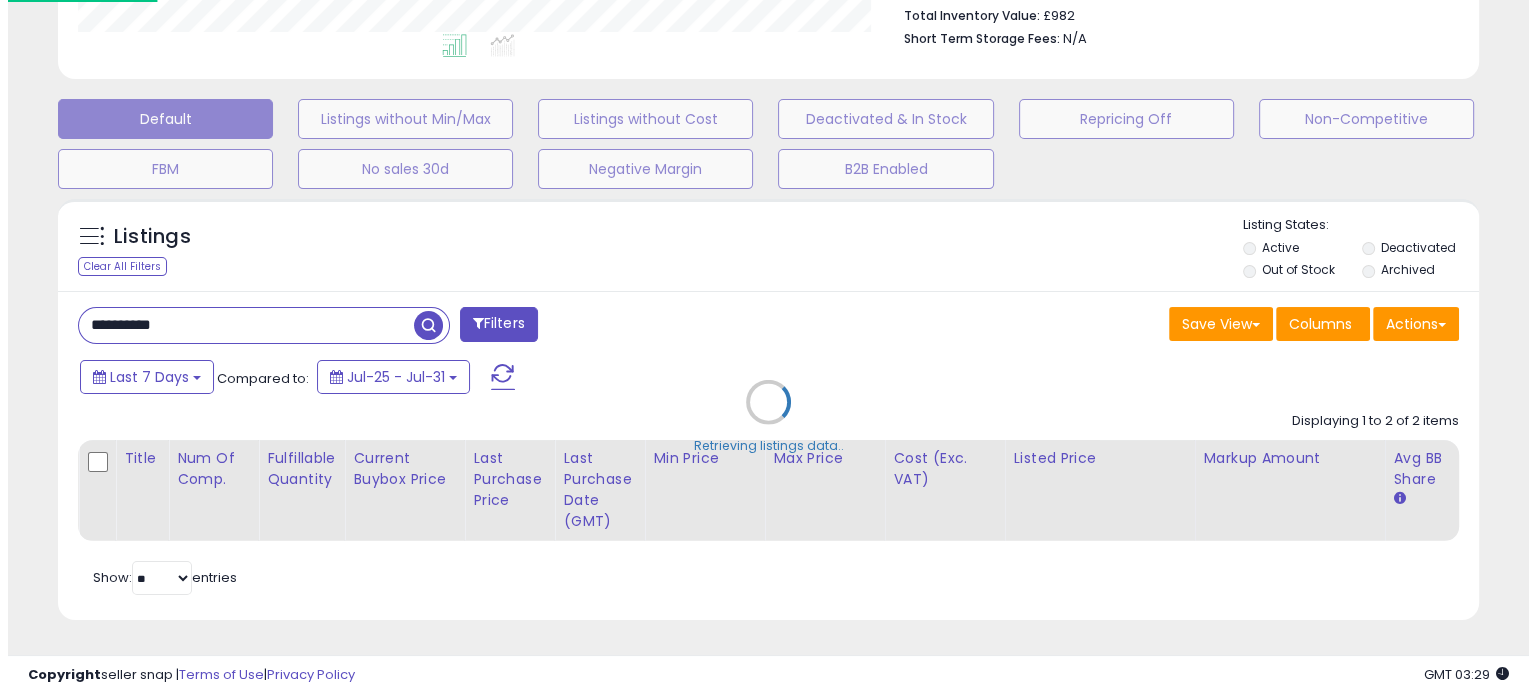 scroll, scrollTop: 544, scrollLeft: 0, axis: vertical 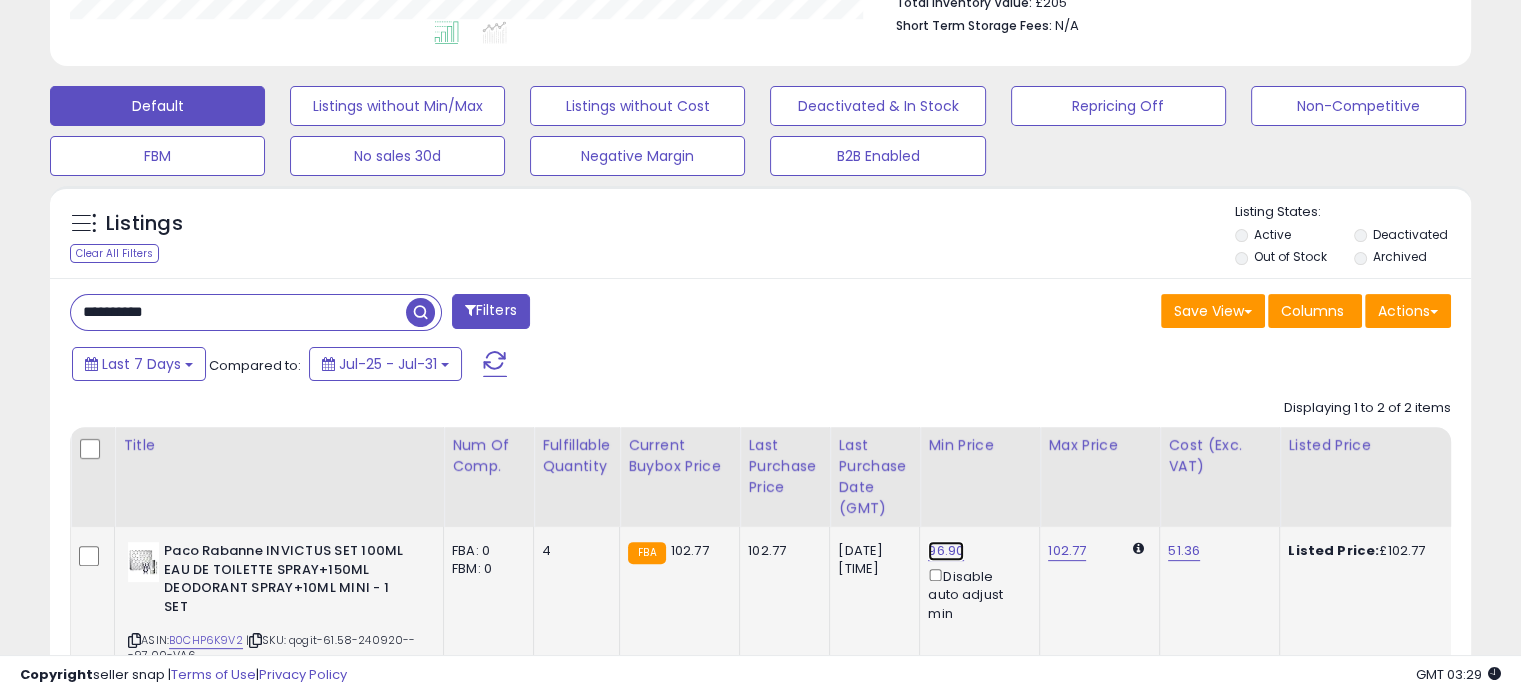 click on "96.90" at bounding box center [946, 551] 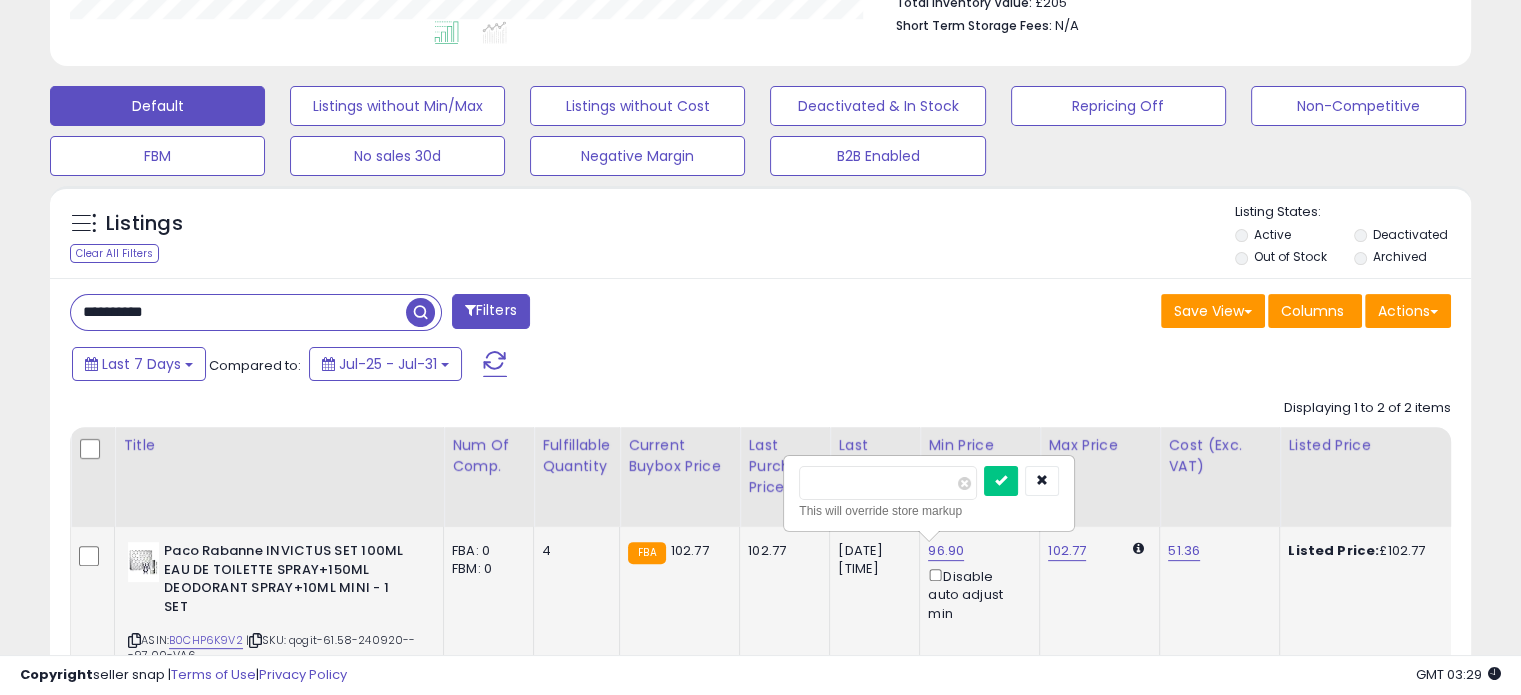 click on "102.77" 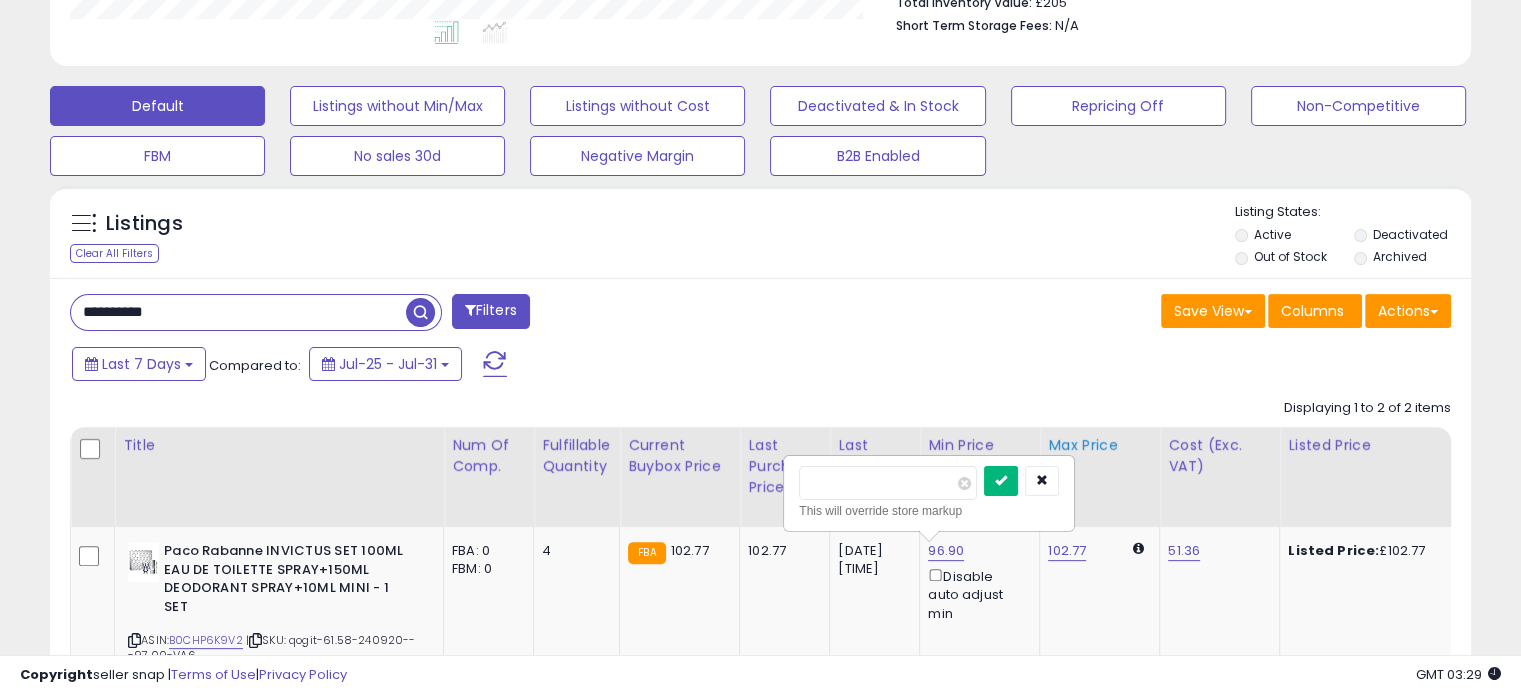 drag, startPoint x: 1034, startPoint y: 482, endPoint x: 1048, endPoint y: 427, distance: 56.753853 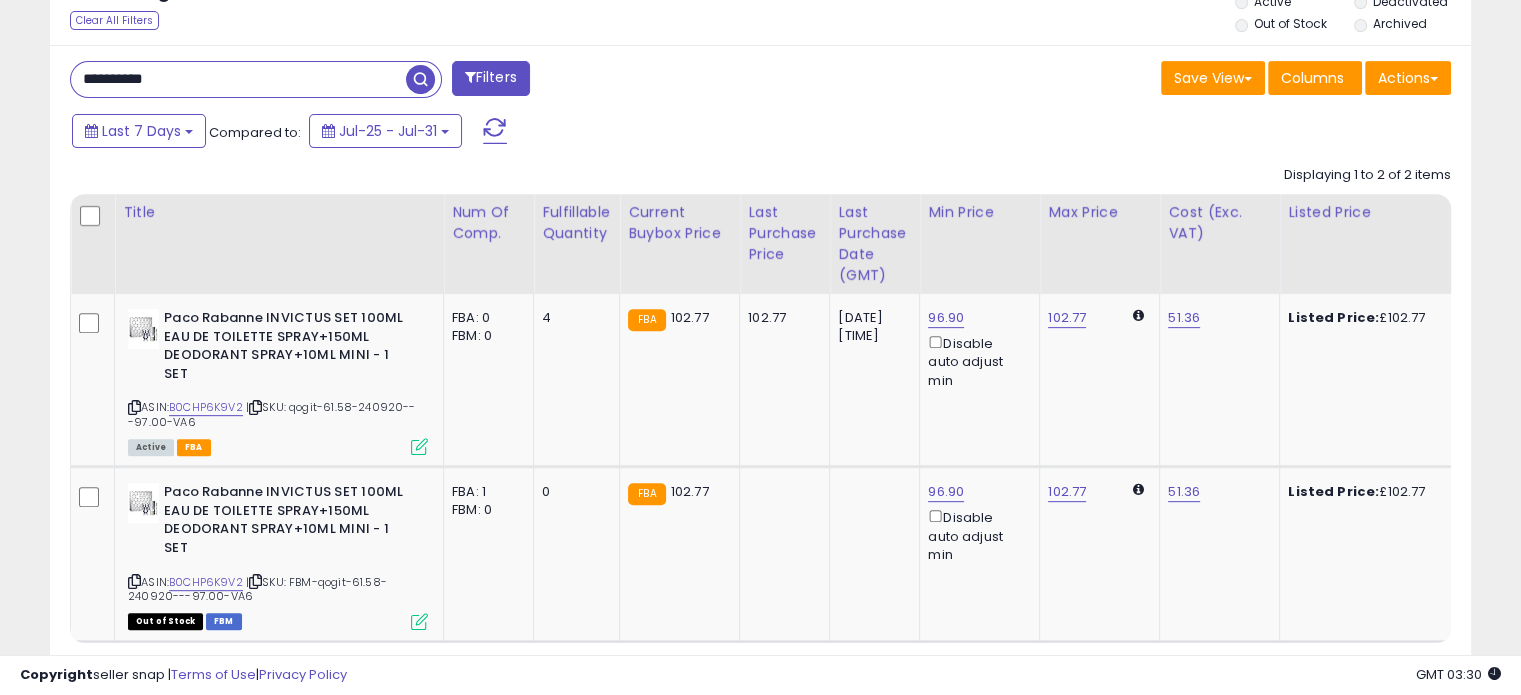 scroll, scrollTop: 744, scrollLeft: 0, axis: vertical 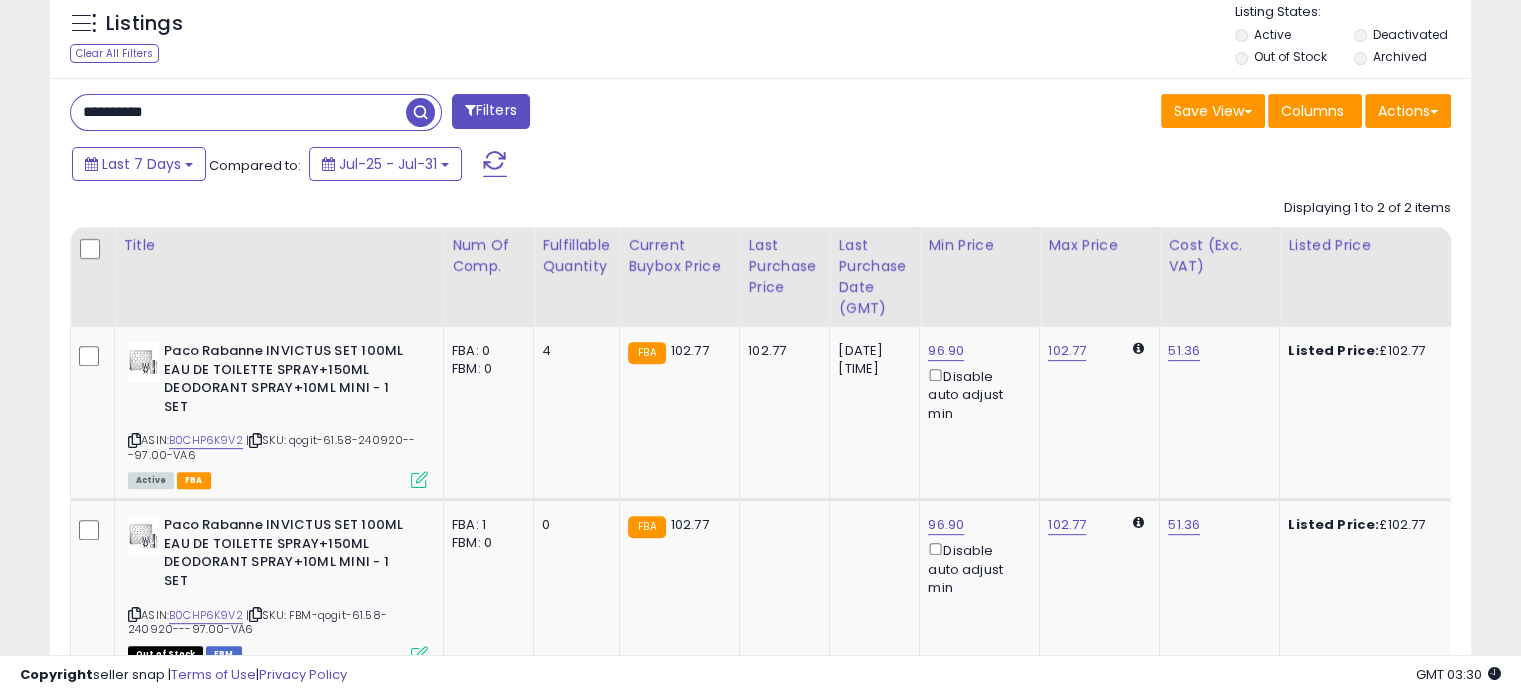 click on "**********" at bounding box center [238, 112] 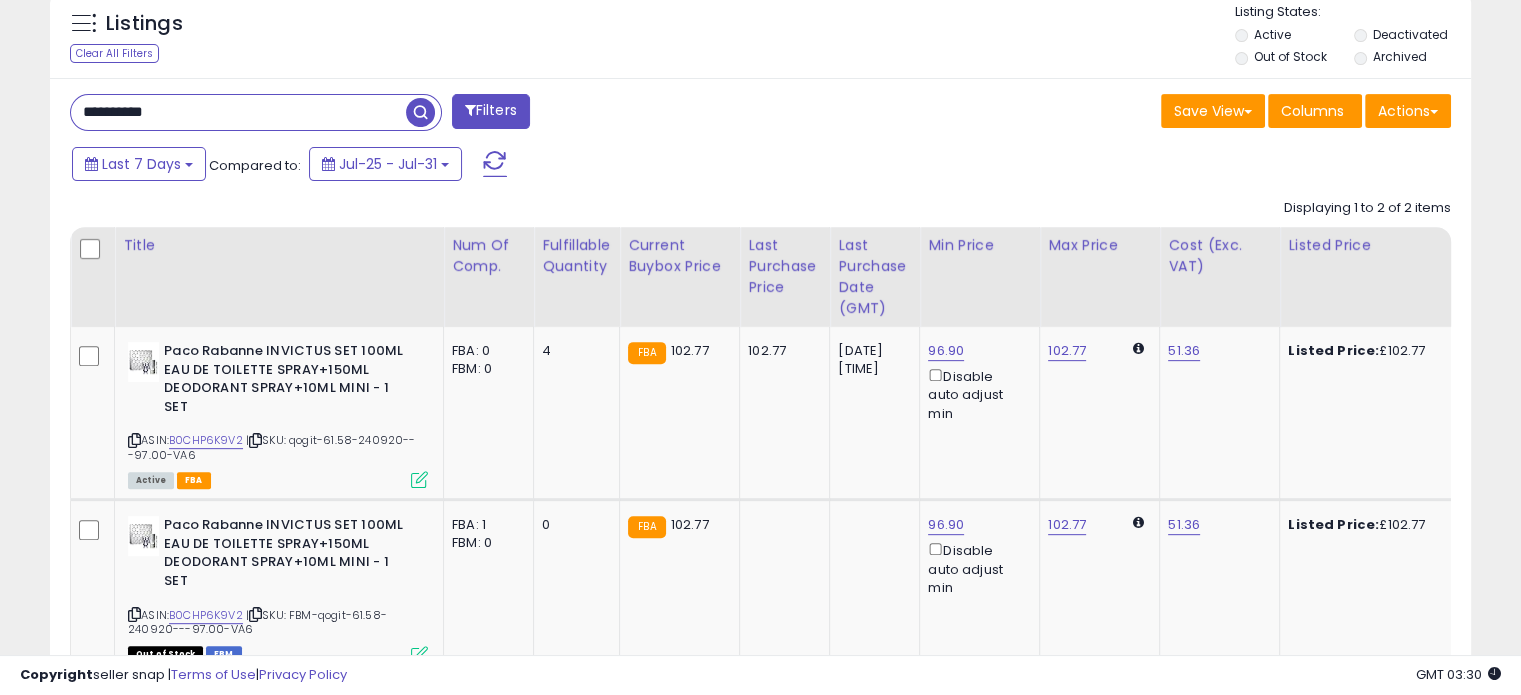 paste 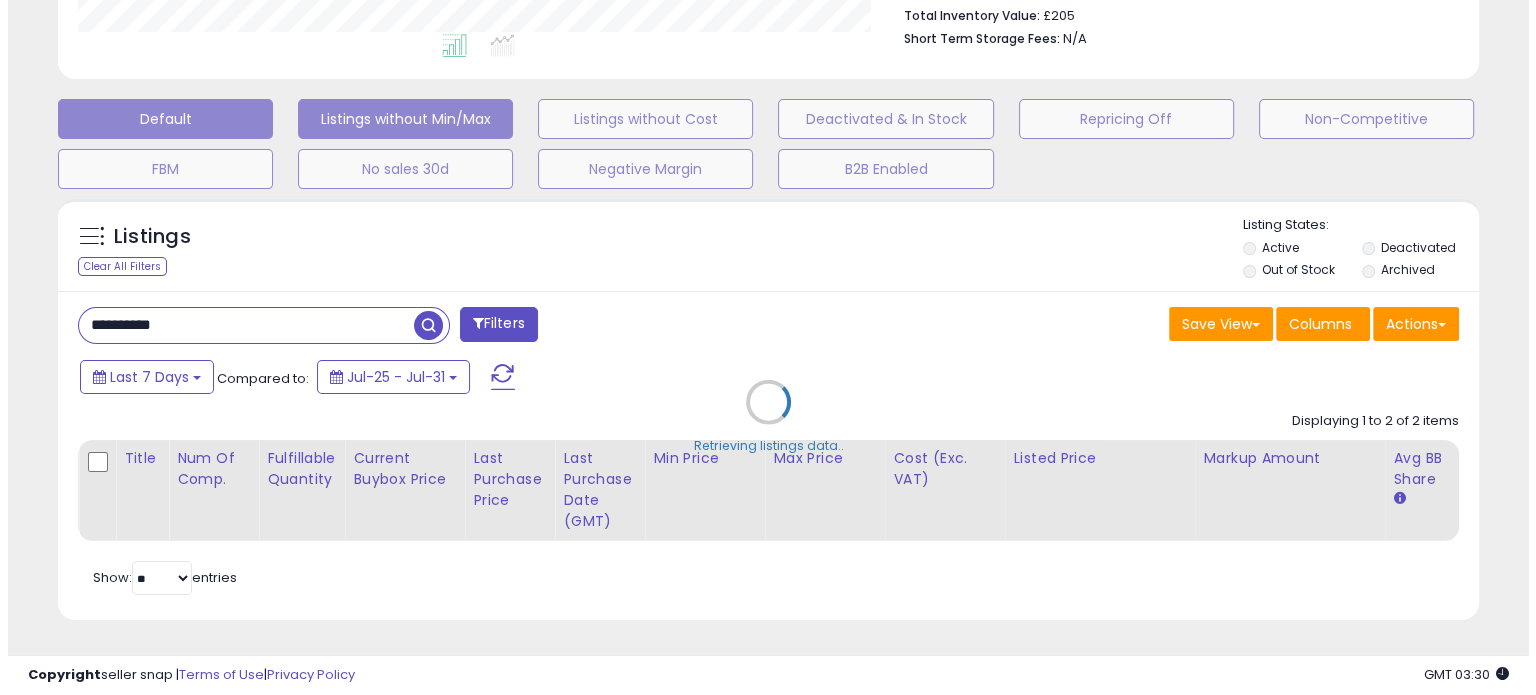scroll, scrollTop: 544, scrollLeft: 0, axis: vertical 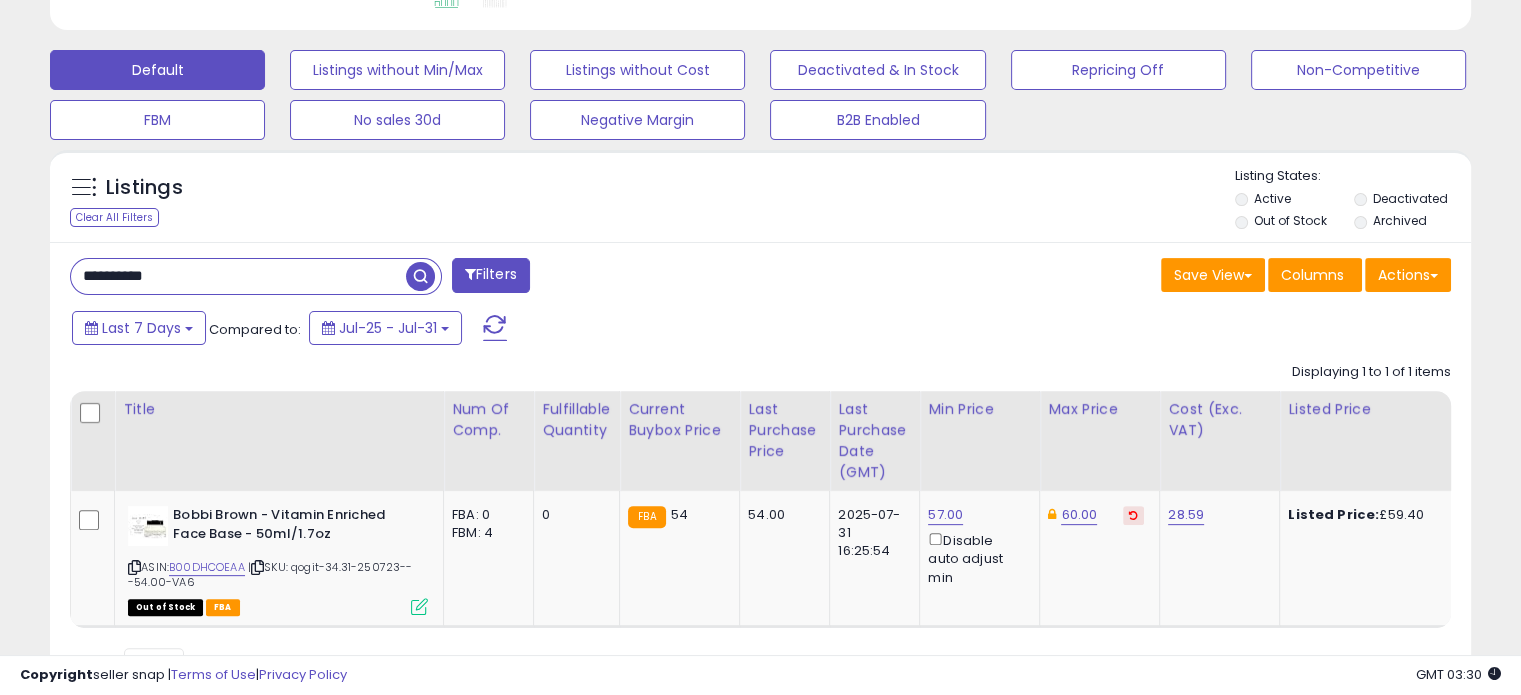 click on "**********" at bounding box center [238, 276] 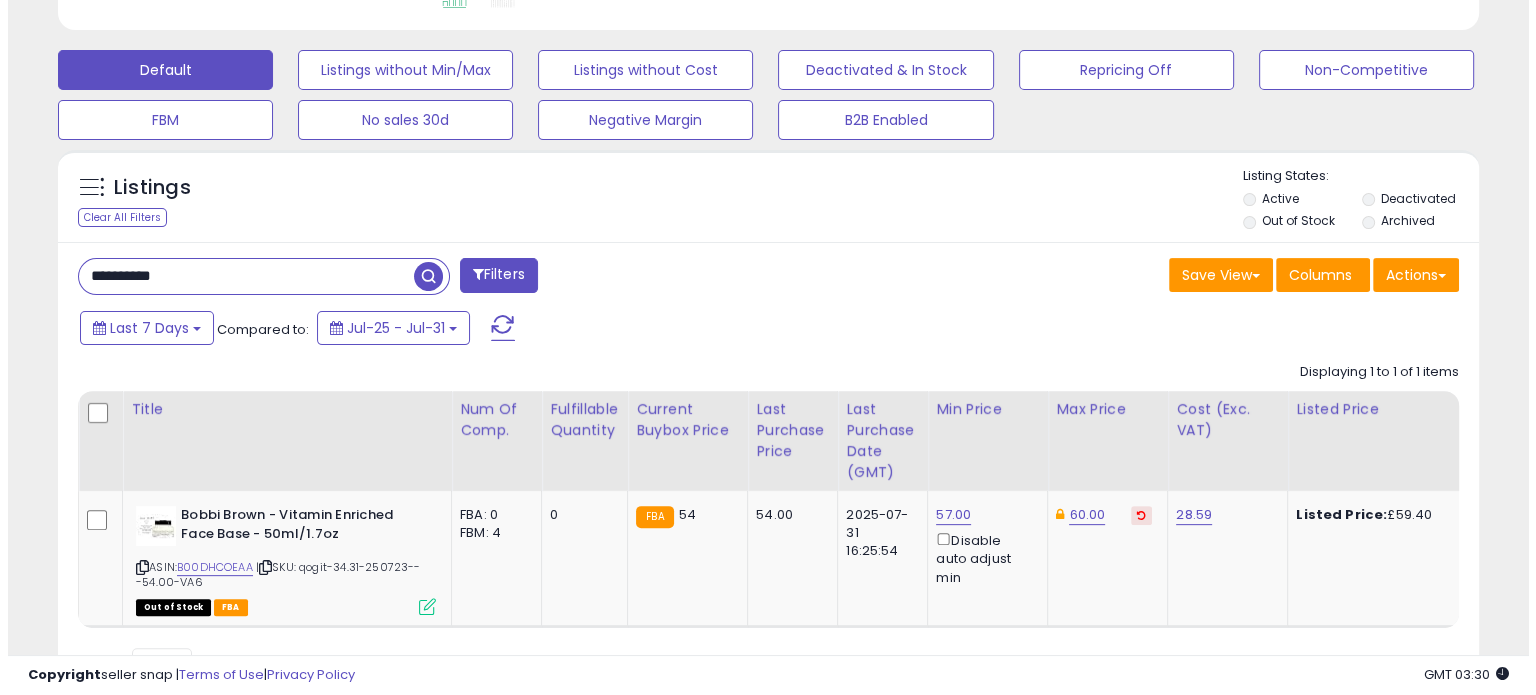 scroll, scrollTop: 544, scrollLeft: 0, axis: vertical 